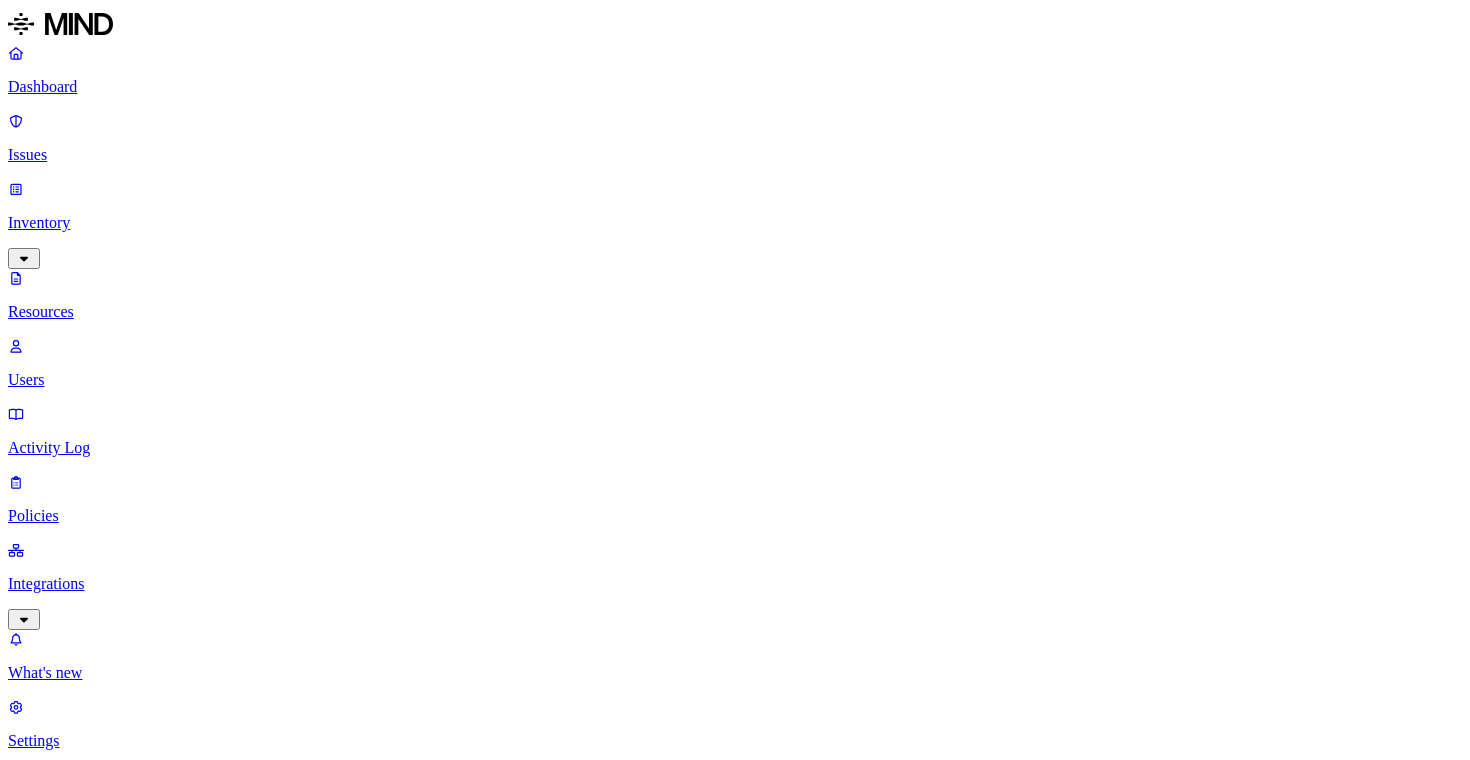 scroll, scrollTop: 0, scrollLeft: 0, axis: both 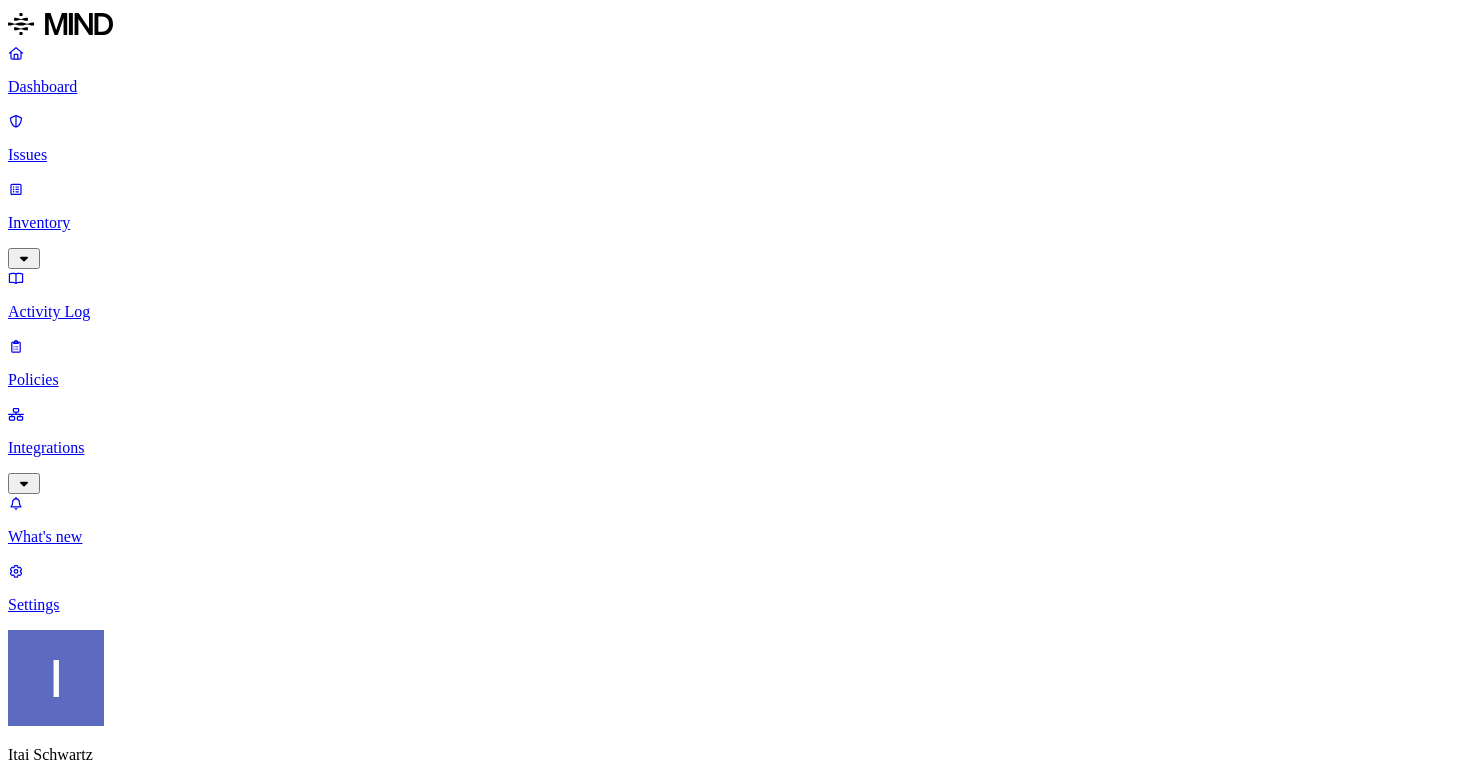 drag, startPoint x: 567, startPoint y: 174, endPoint x: 1281, endPoint y: 174, distance: 714 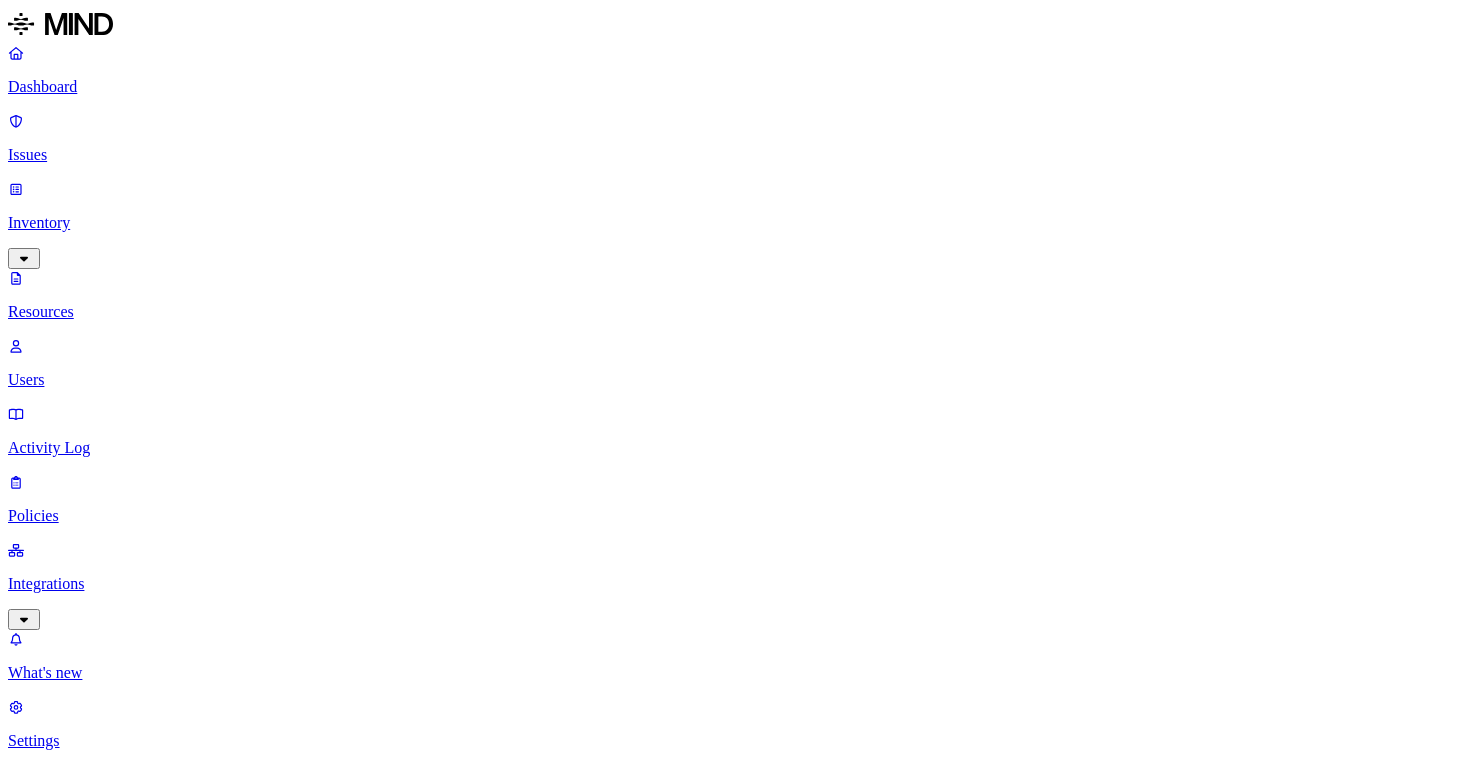 click on "PII / PHI 3 Other 1" at bounding box center (2677, 1299) 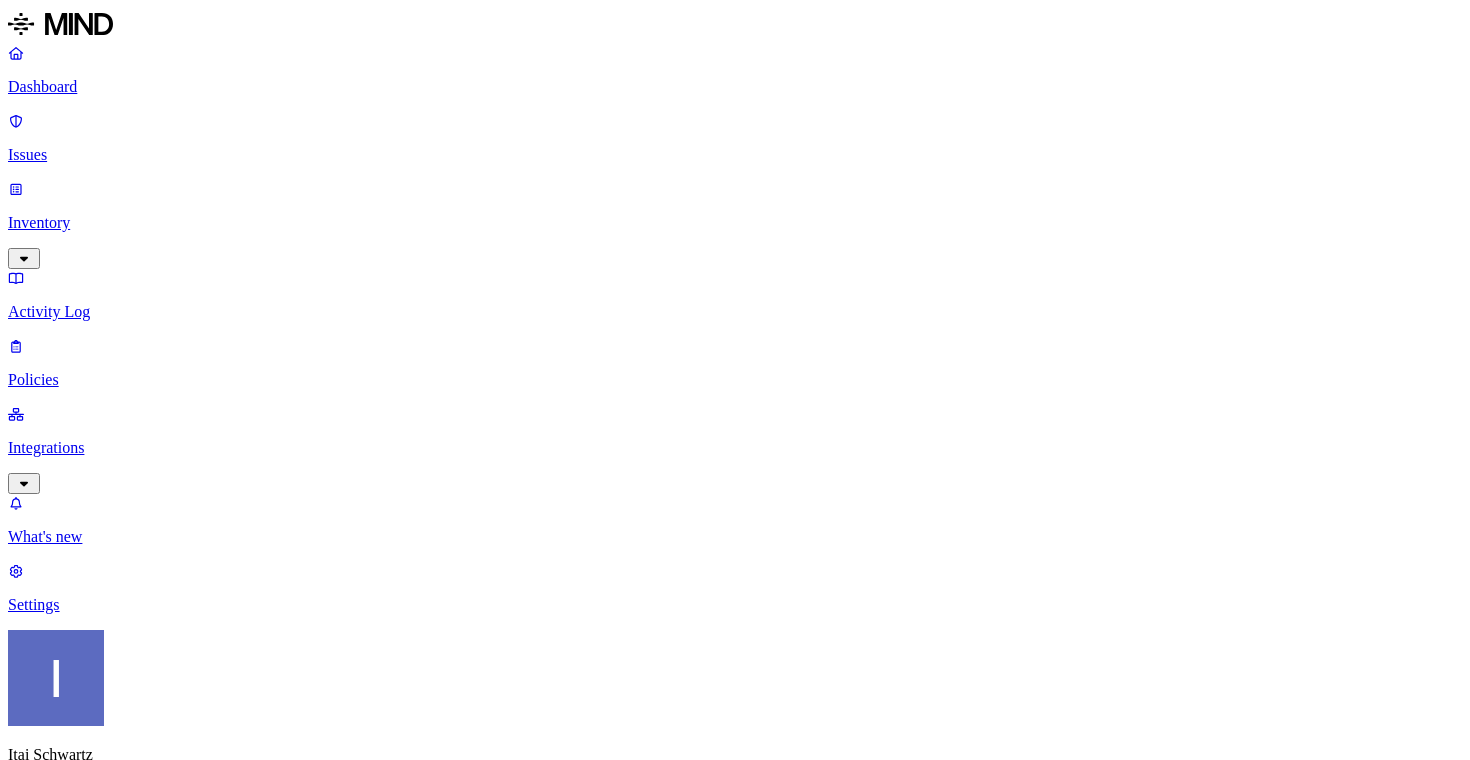 click on "Dashboard Issues Inventory Activity Log Policies Integrations What's new 1 Settings Itai Schwartz ACME Dashboard 7 Discovery Detection Prevention Last update: 01:01 PM Scanned resources 2.71K Resources by integration 1.97K ACME Office365 539 ACME Google Drive 82 MIND ACME 48 ACME Confluence 37 ACME Box 8 ACME onprem file share PII 314 IBAN 272 SSN 38 Person Name 30 Email address 17 Date of birth 3 Individual Taxpayer Identification 2 PCI 117 Credit card 119 Secrets 176 AWS credentials 169 Github credentials 3 Password 2 Encryption Key 1 Other 1.56K Mind Test File 1.54K Source code 10 CUI 4 Bill of materials 3 Collaboration agreement 2 Statement of work 2 Top resources with sensitive data Resource Sensitive records Owner Last access selective + classify try 4.docx AWS credentials 107 IBAN 1 Person Name 1 Hod Bin Noon May 1, 2025, 04:56 AM selective + classify trigger try 7.docx AWS credentials 107 IBAN 1 Person Name 1 Hod Bin Noon May 1, 2025, 04:56 AM selective+ clssify trigger test2.docx 107 IBAN 1" at bounding box center (735, 2435) 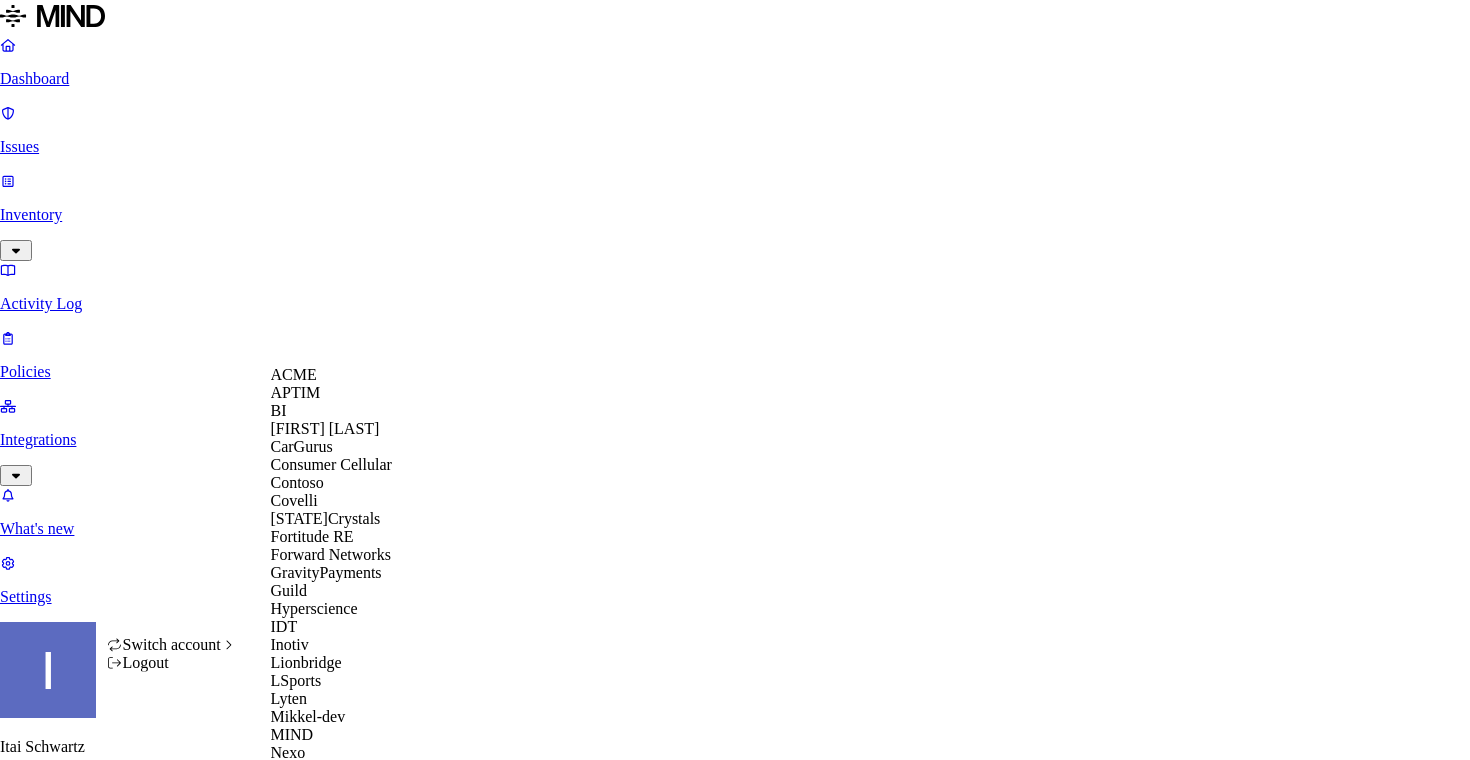 scroll, scrollTop: 946, scrollLeft: 0, axis: vertical 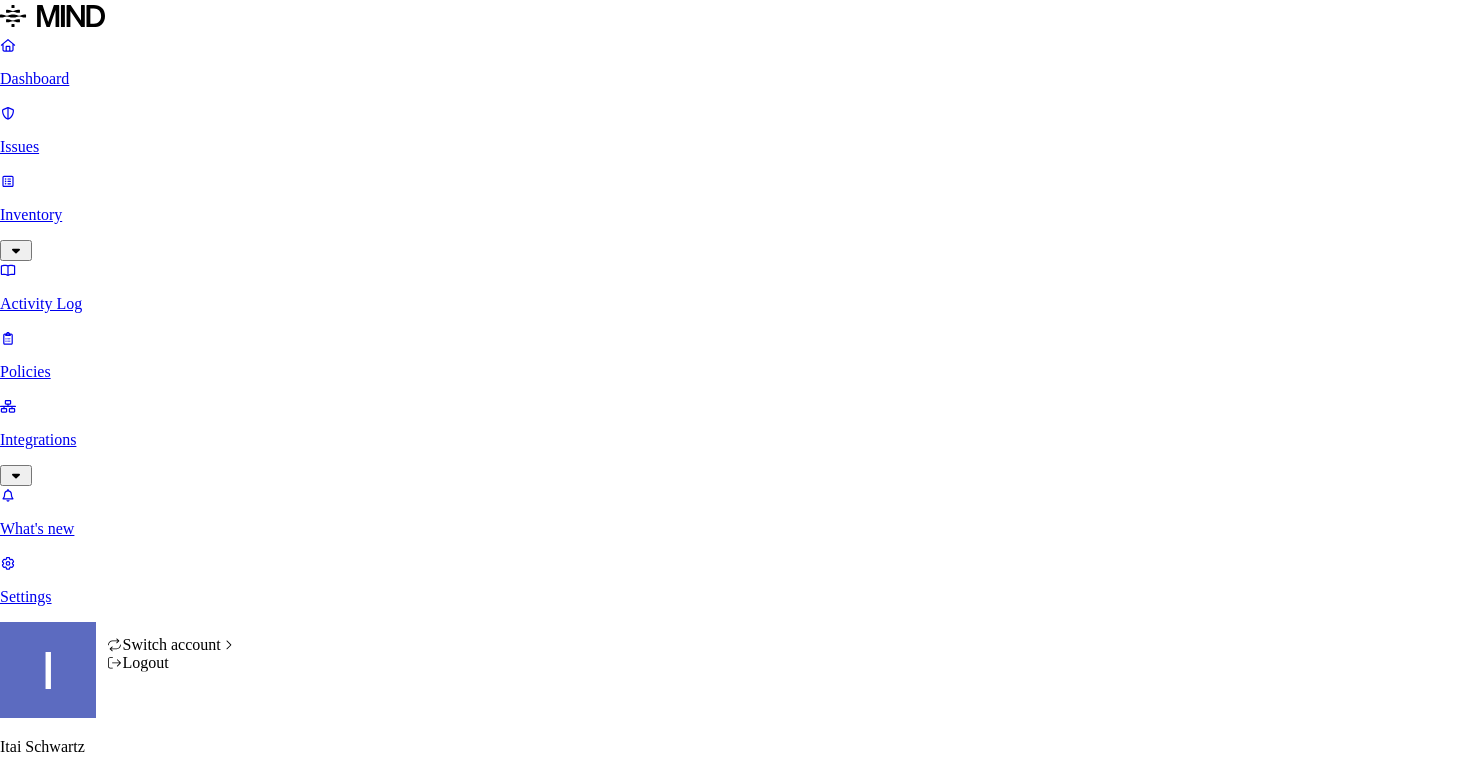 click on "Dashboard Issues Inventory Activity Log Policies Integrations What's new 1 Settings [FIRST] [LAST] Yageo Dashboard 0 Discovery Detection Prevention Last update: [HOUR]:[MINUTE] [AM/PM] Scanned resources [COUNT] Resources by integration [COUNT] O365 PII [COUNT] Person Name [COUNT] Email address [COUNT] Phone number [COUNT] Address [COUNT] IBAN [COUNT] SSN [COUNT] PCI [COUNT] Credit card [COUNT] Secrets [COUNT] Password [COUNT] Azure credentials [COUNT] Encryption Key [COUNT] AWS credentials [COUNT] GCP credentials [COUNT] OpenAI API Key [COUNT] Other [COUNT] Source code [COUNT] CUI [COUNT] Top resources with sensitive data Resource Sensitive records Owner Last access Candidates and Opportunities.xlsx Email address [COUNT] Person Name [COUNT] Address [COUNT] Phone number [COUNT] [FIRST] [LAST] [MONTH] [DAY], [YEAR], [HOUR]:[MINUTE] [AM/PM] [COUNT] Email address [COUNT] Person Name [COUNT] Address [COUNT] Phone number [COUNT] [FIRST] [LAST] [MONTH] [DAY], [YEAR], [HOUR]:[MINUTE] [AM/PM] Email address [COUNT] [COUNT] [COUNT]" at bounding box center [735, 1560] 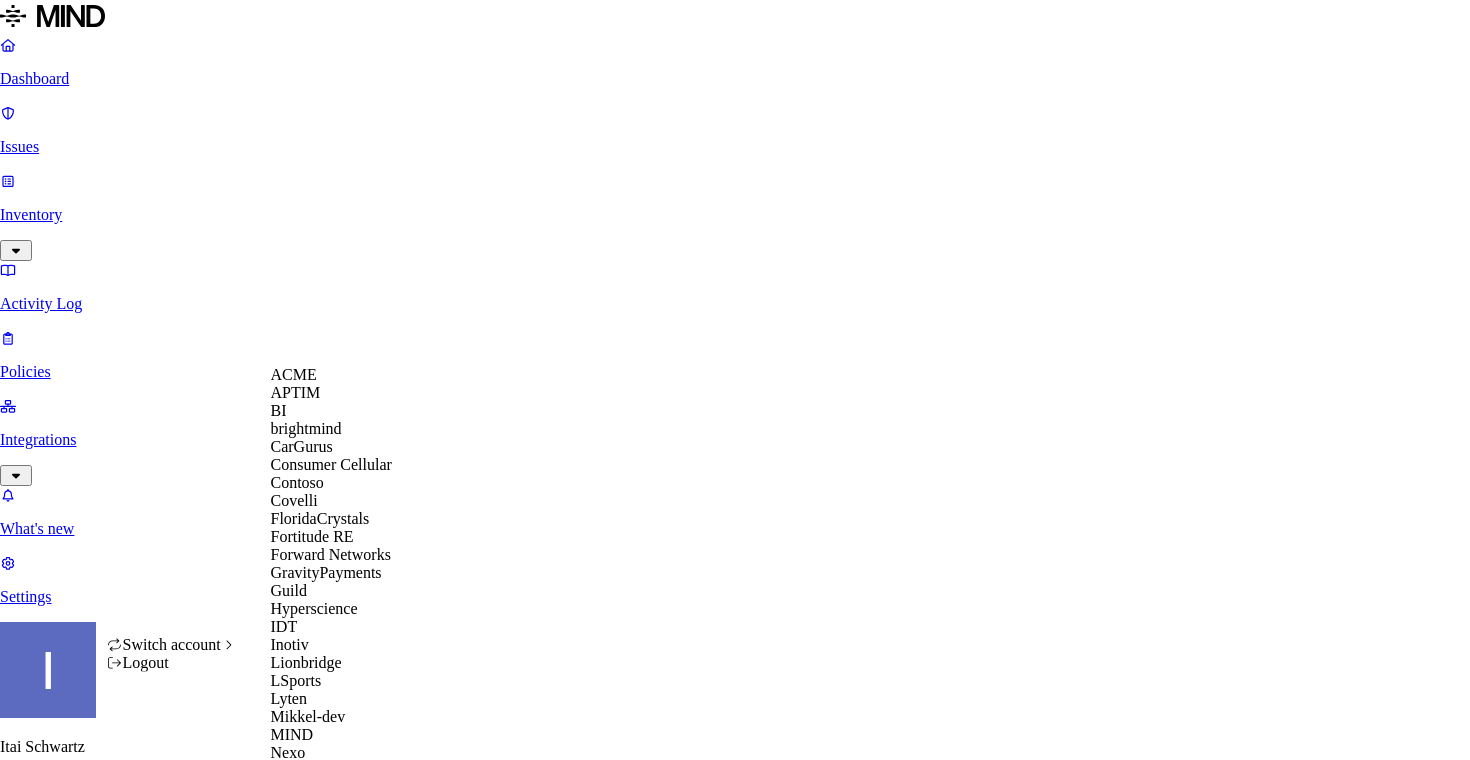 click on "ACME" at bounding box center (348, 375) 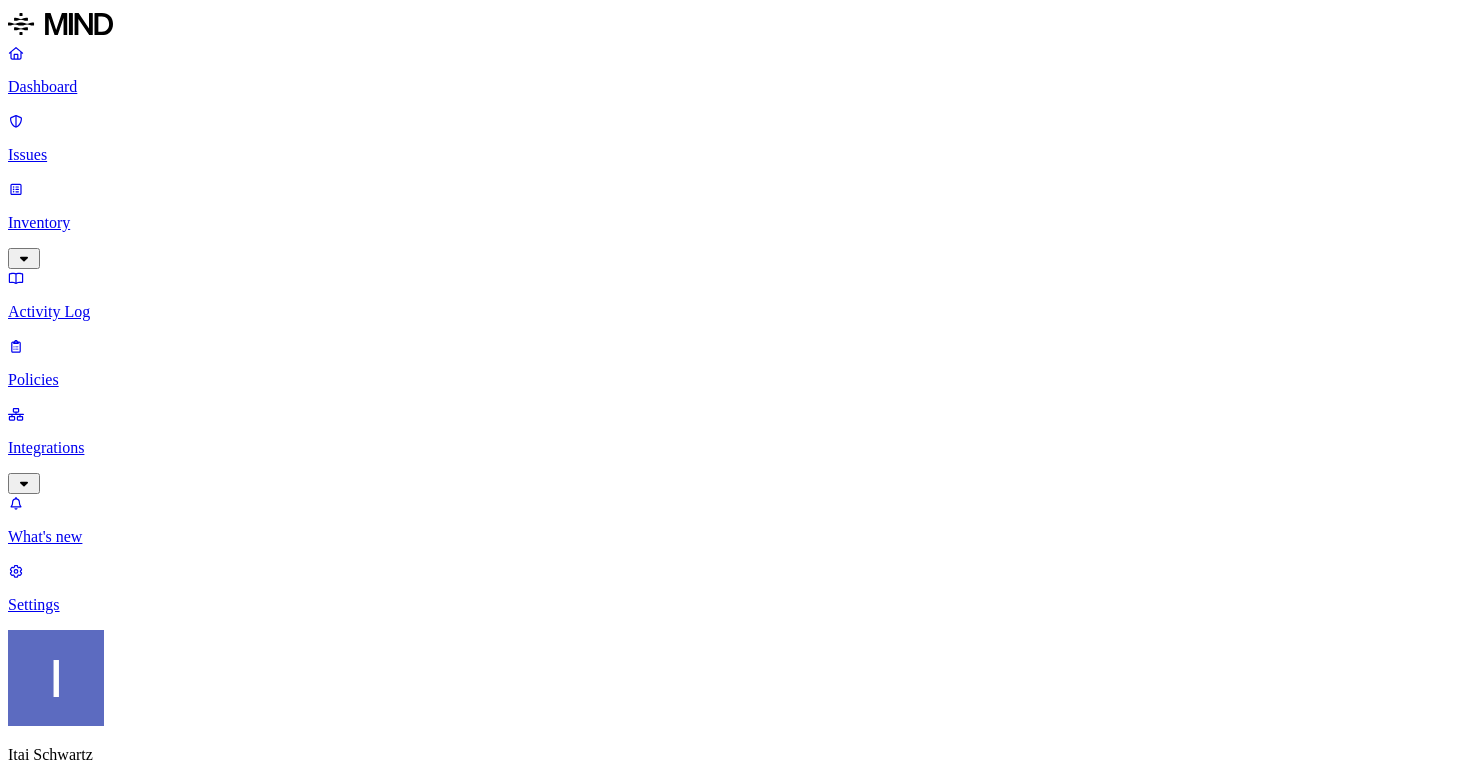 scroll, scrollTop: 0, scrollLeft: 0, axis: both 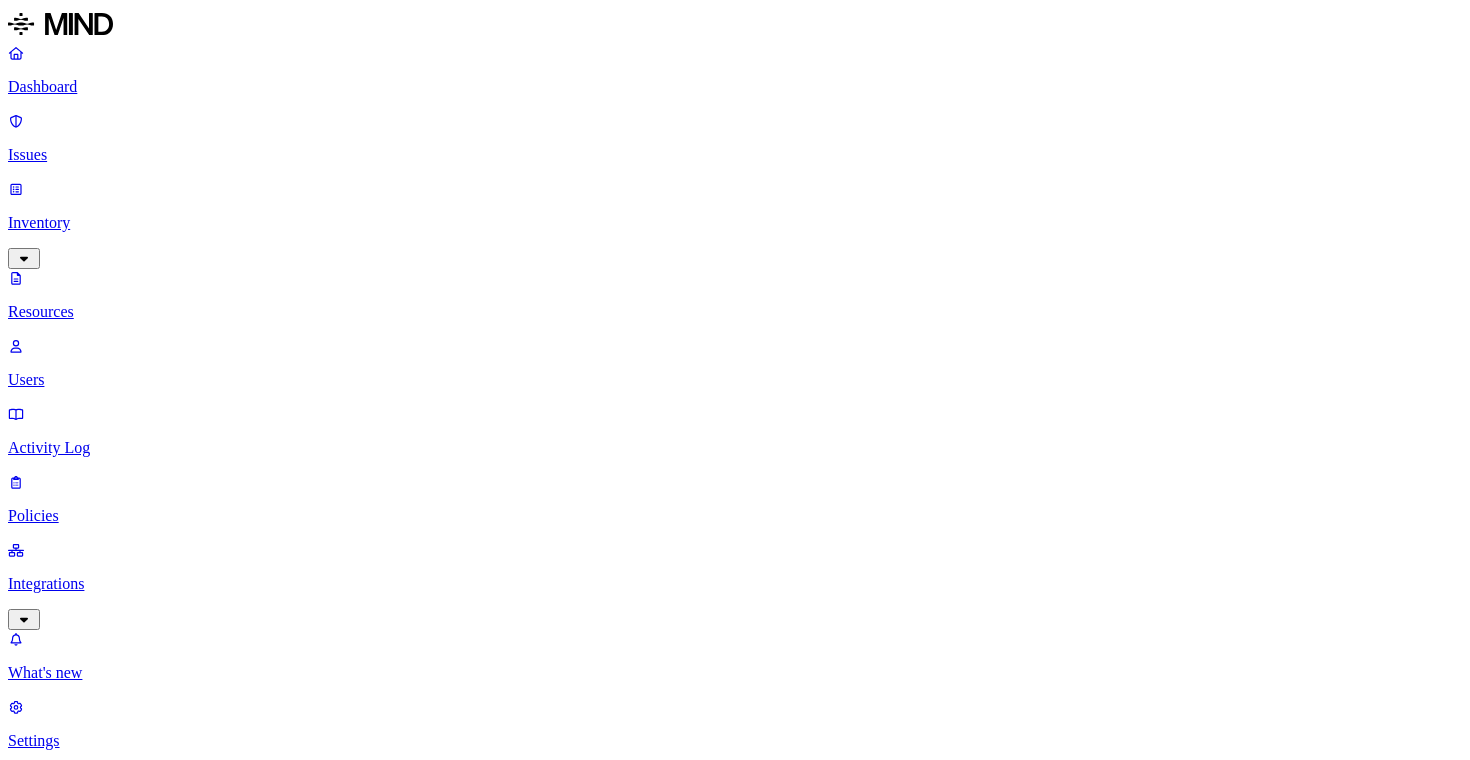 click on "sensetive.txt" at bounding box center (290, 1200) 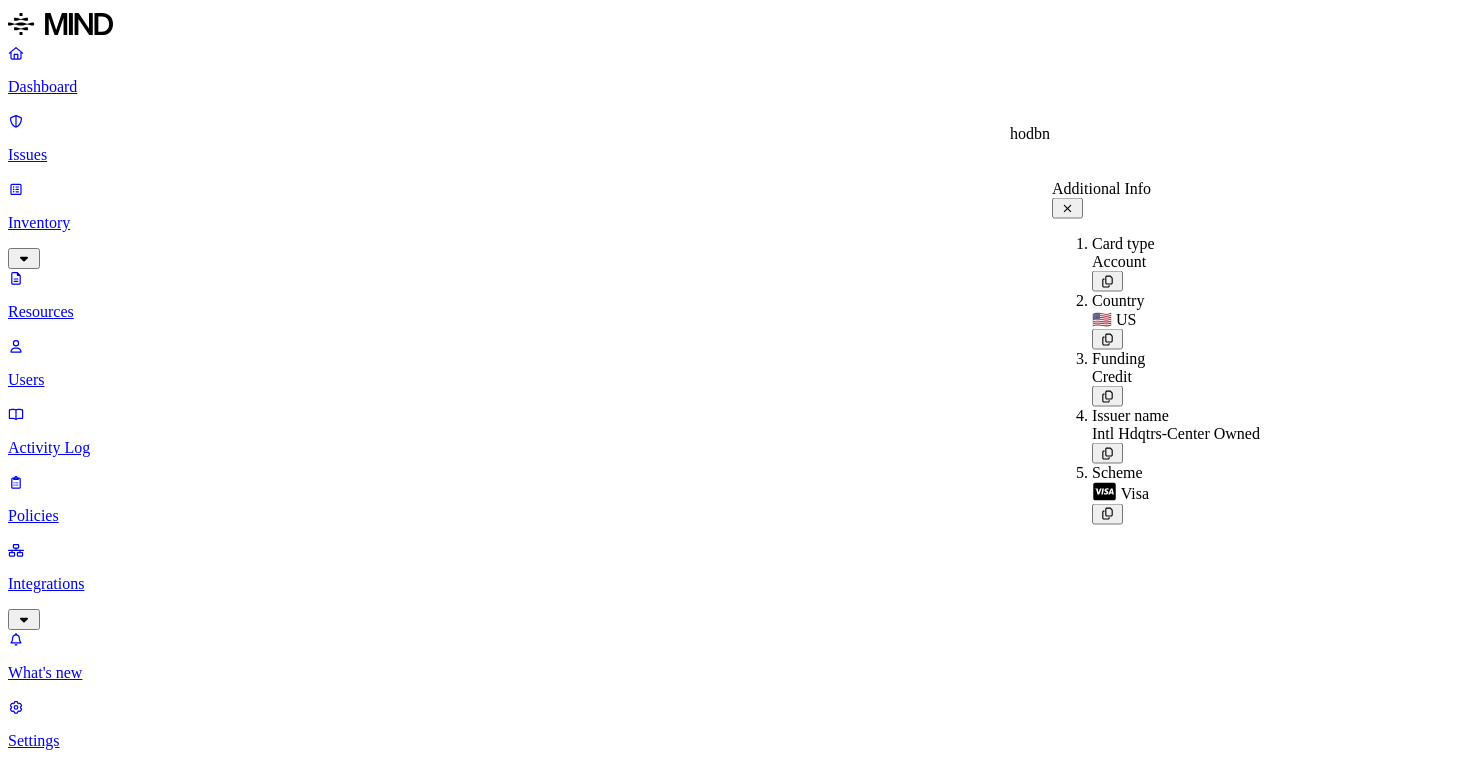 click on "hodbn" at bounding box center (735, 4401) 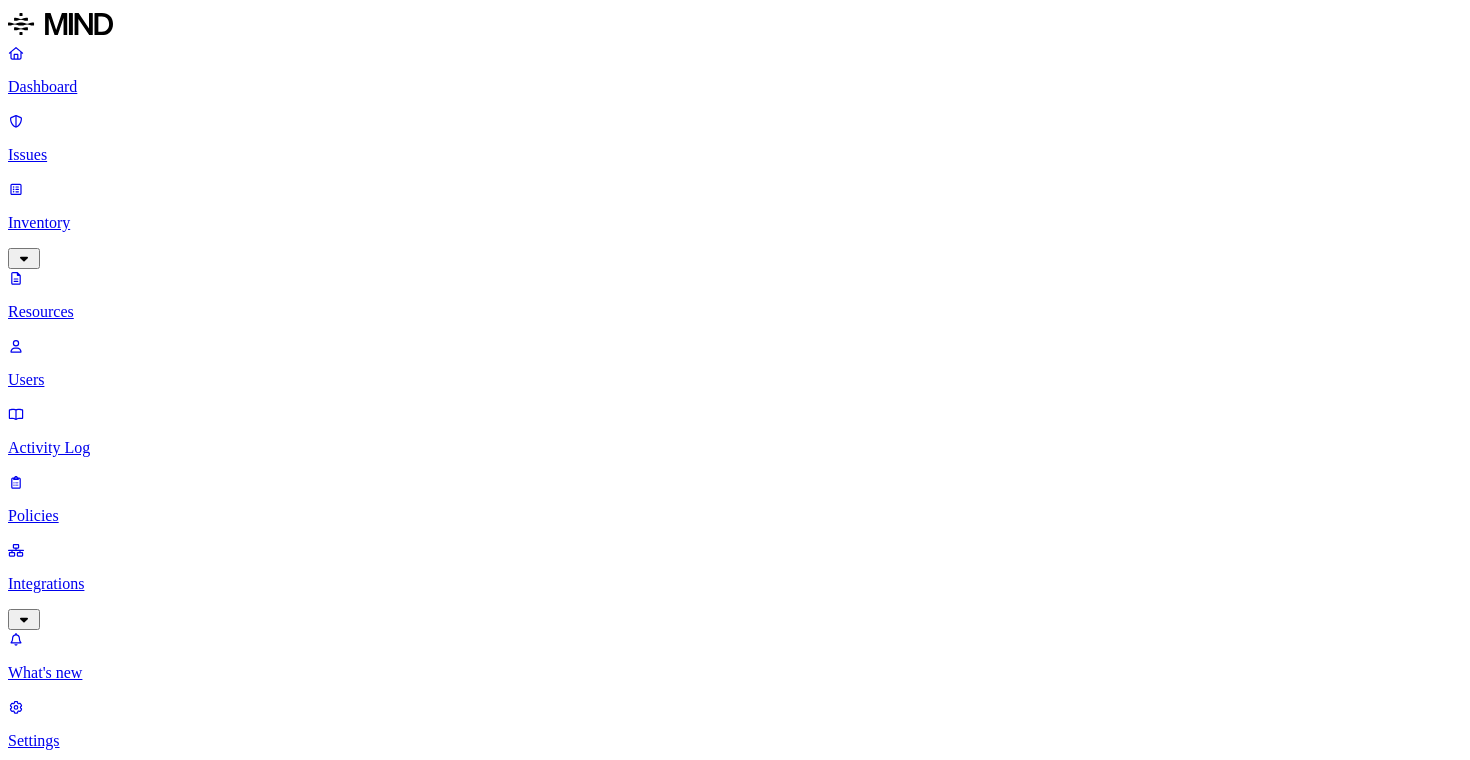 scroll, scrollTop: 0, scrollLeft: 0, axis: both 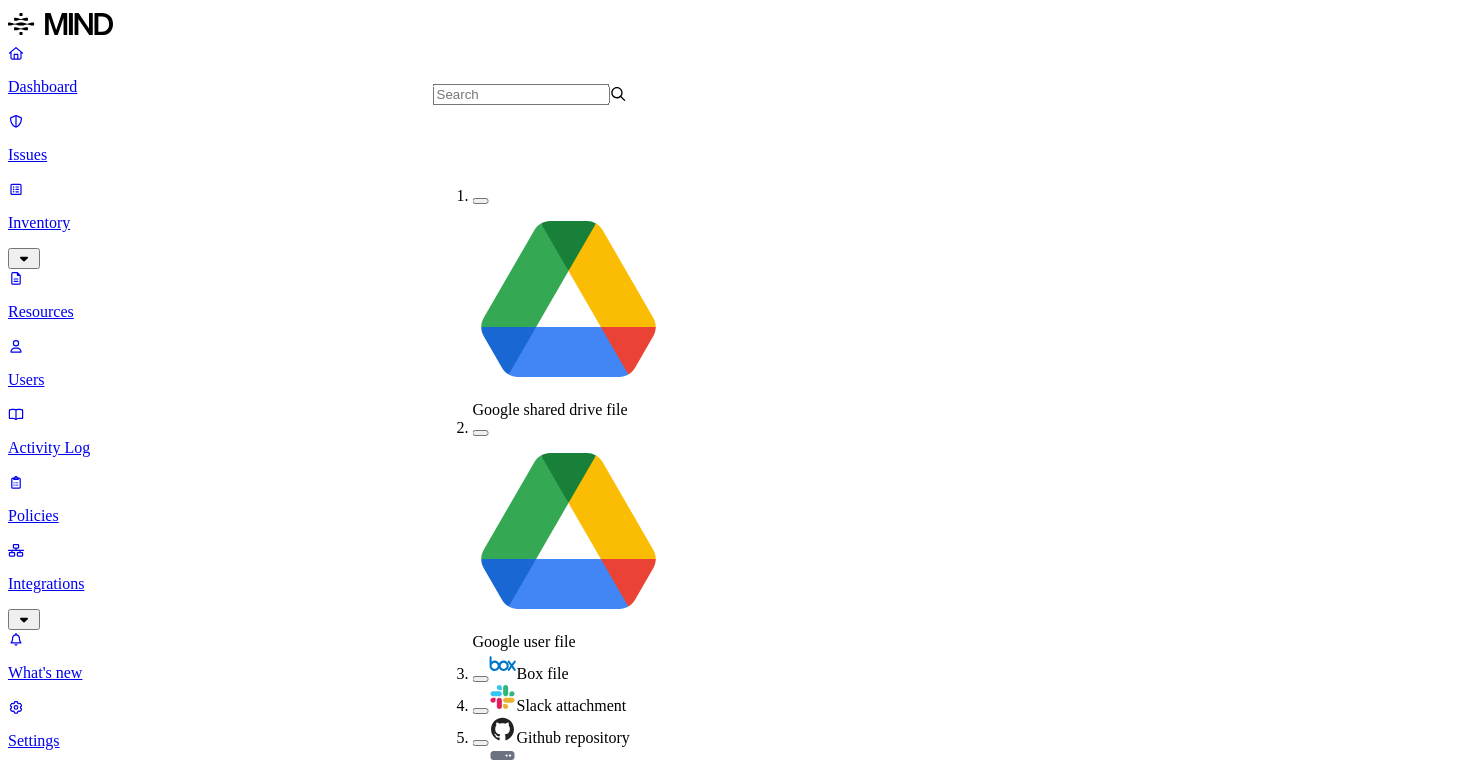 click at bounding box center (481, 889) 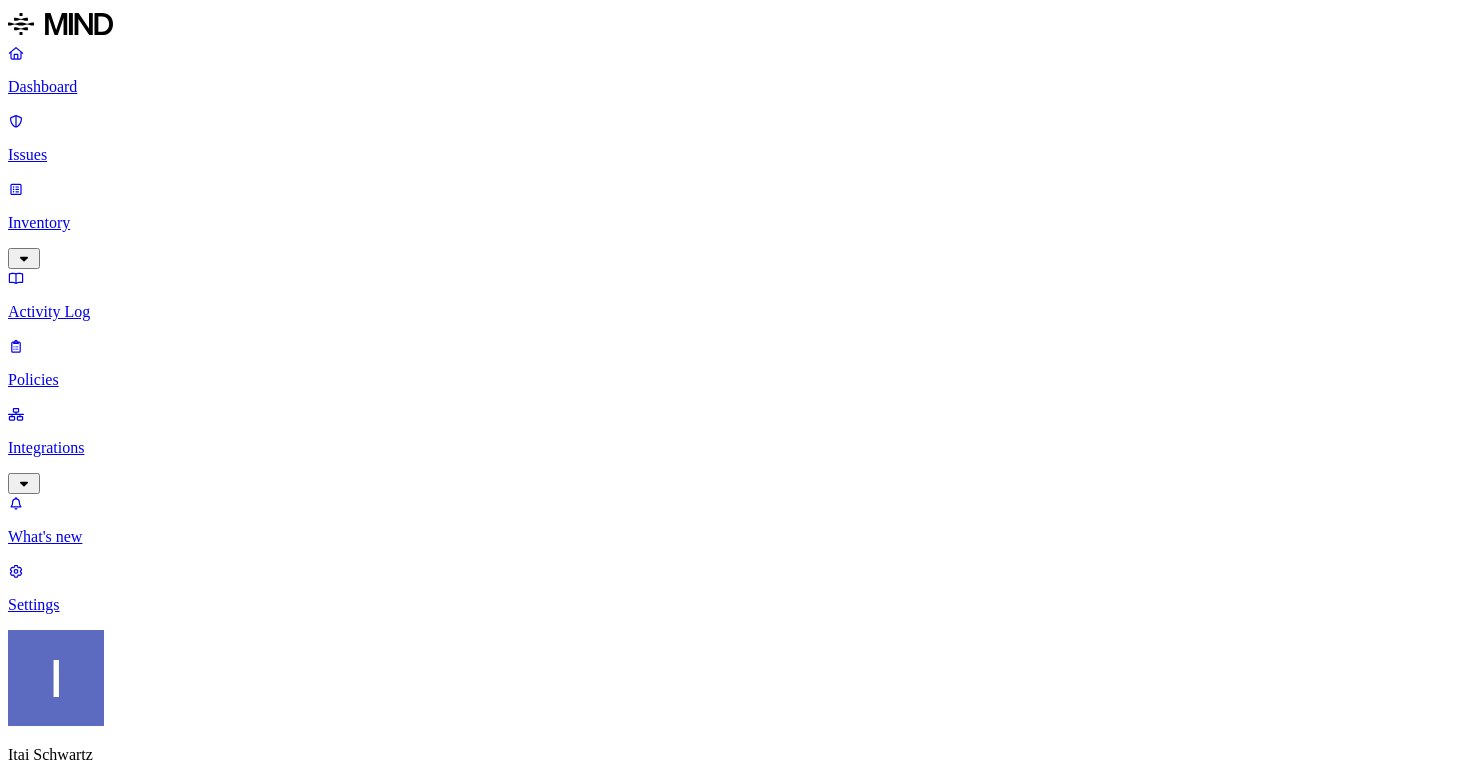 click on "Detection" at bounding box center [119, 2752] 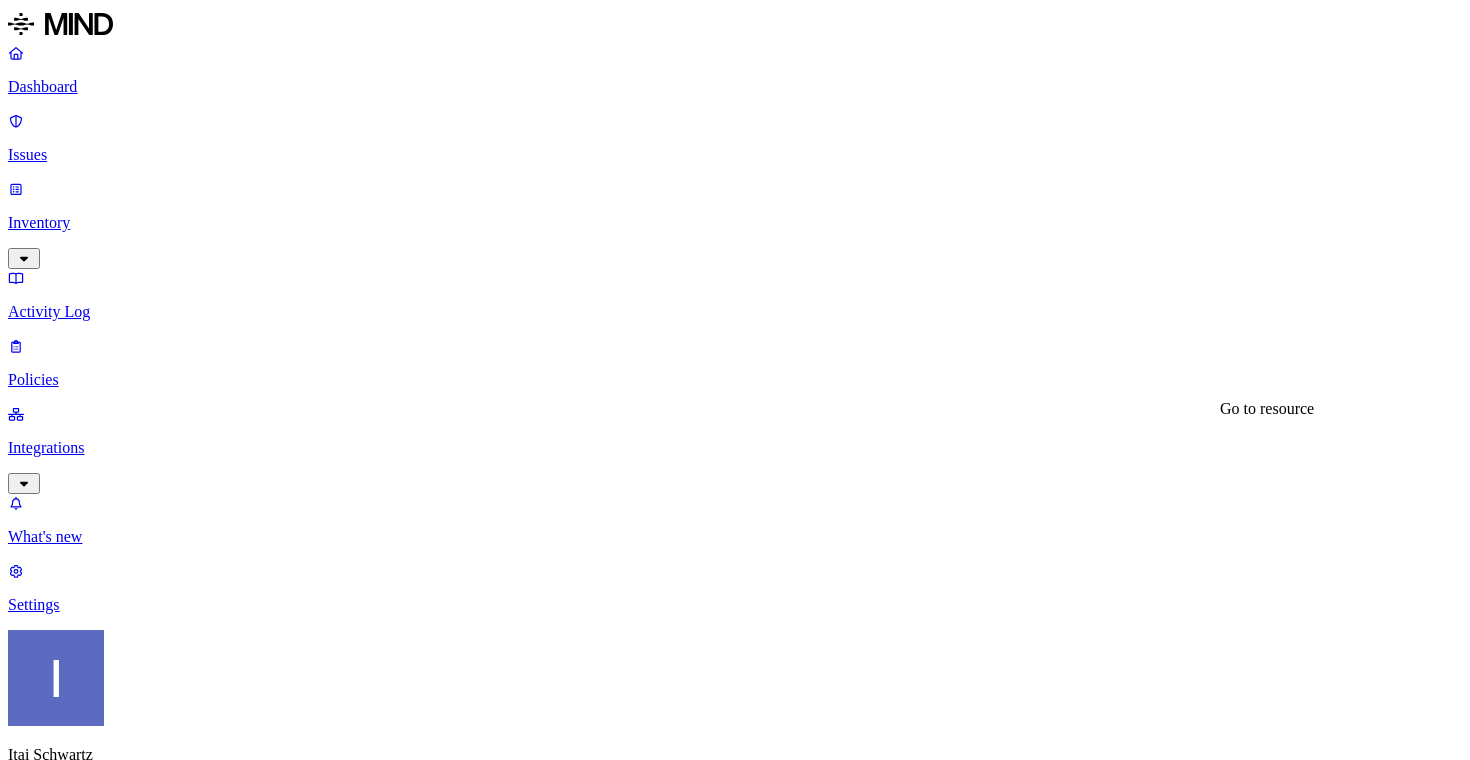 click on "sensetive copy.txt" at bounding box center [81, 8171] 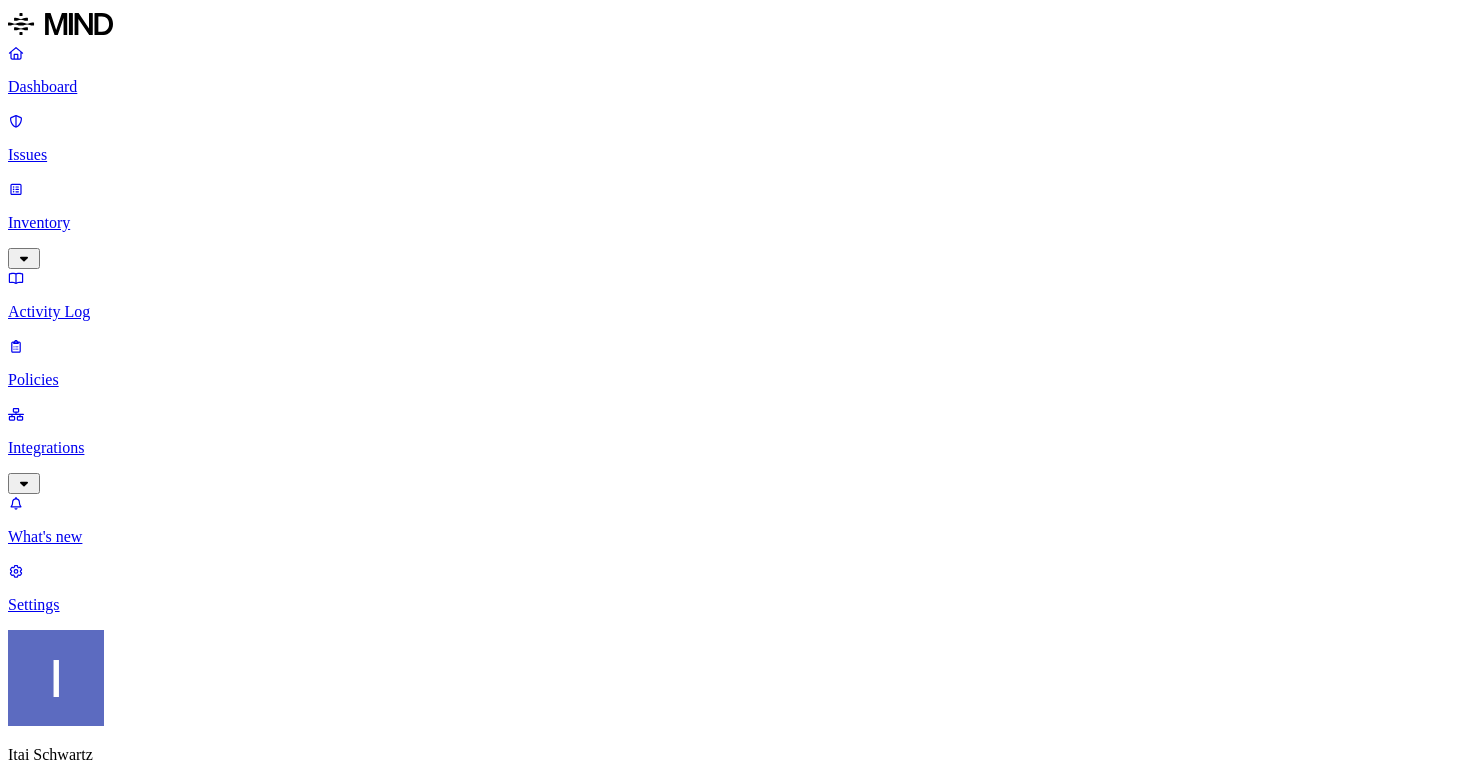 scroll, scrollTop: 0, scrollLeft: 0, axis: both 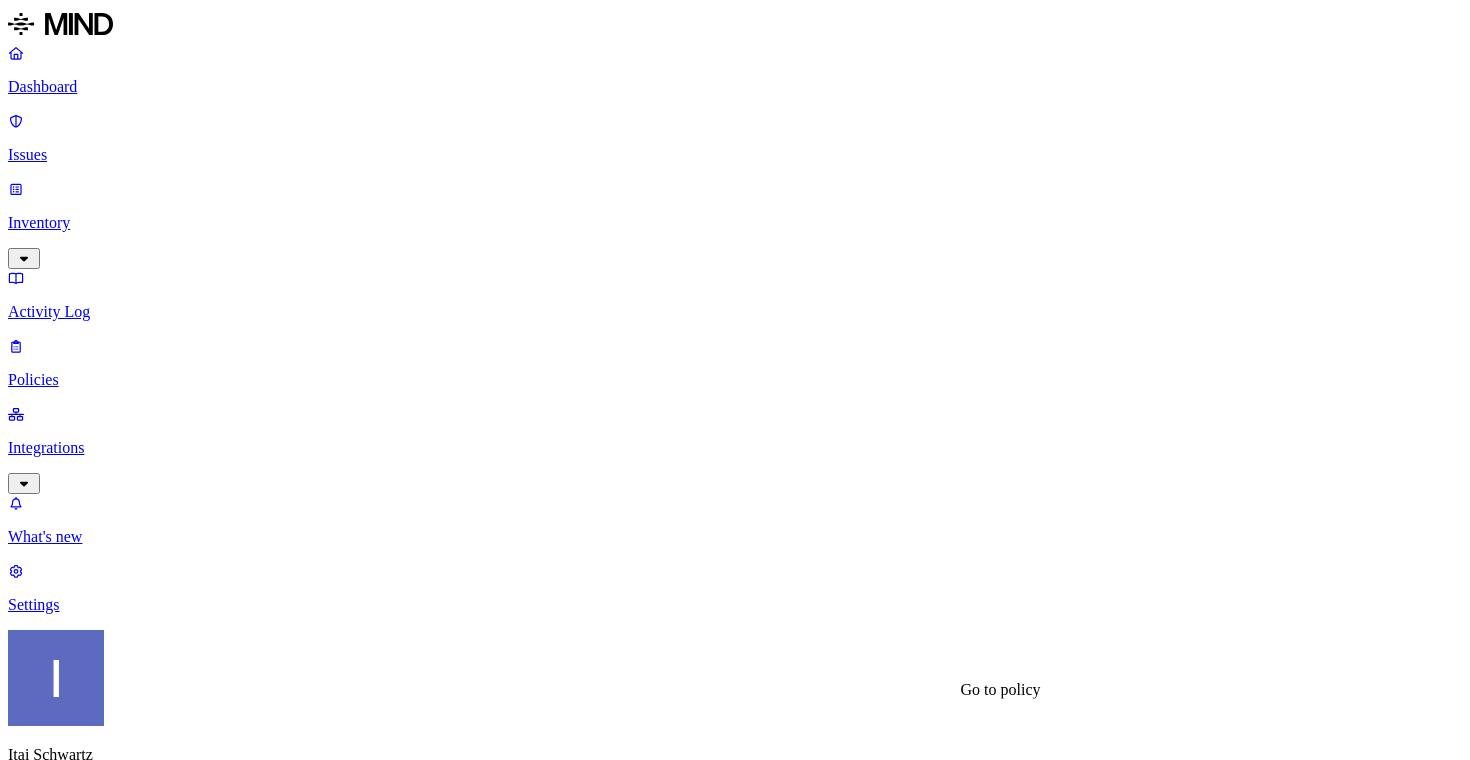 click on "Data Shared with Gmail" at bounding box center (101, 8777) 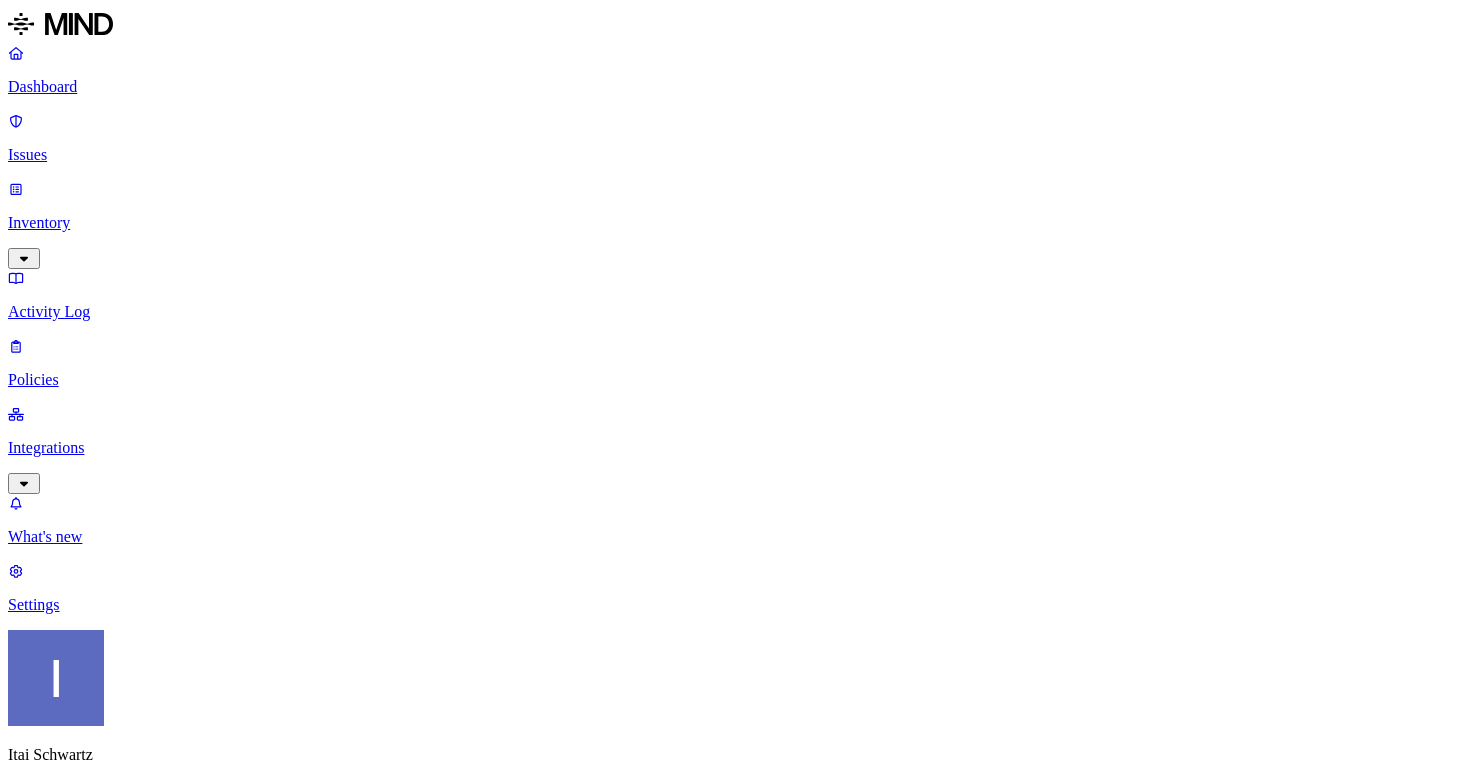 scroll, scrollTop: 64, scrollLeft: 0, axis: vertical 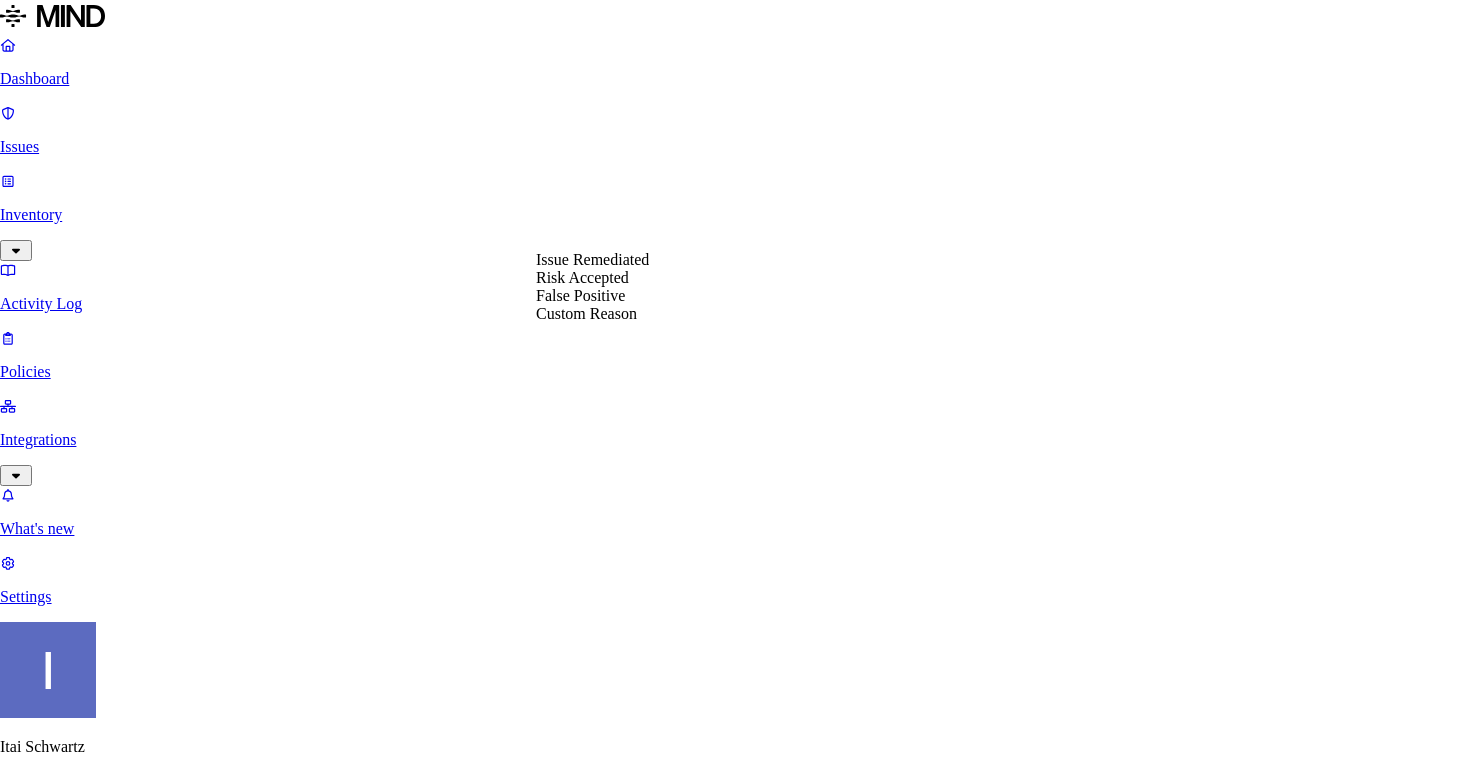 click on "Select reason" at bounding box center (57, 8931) 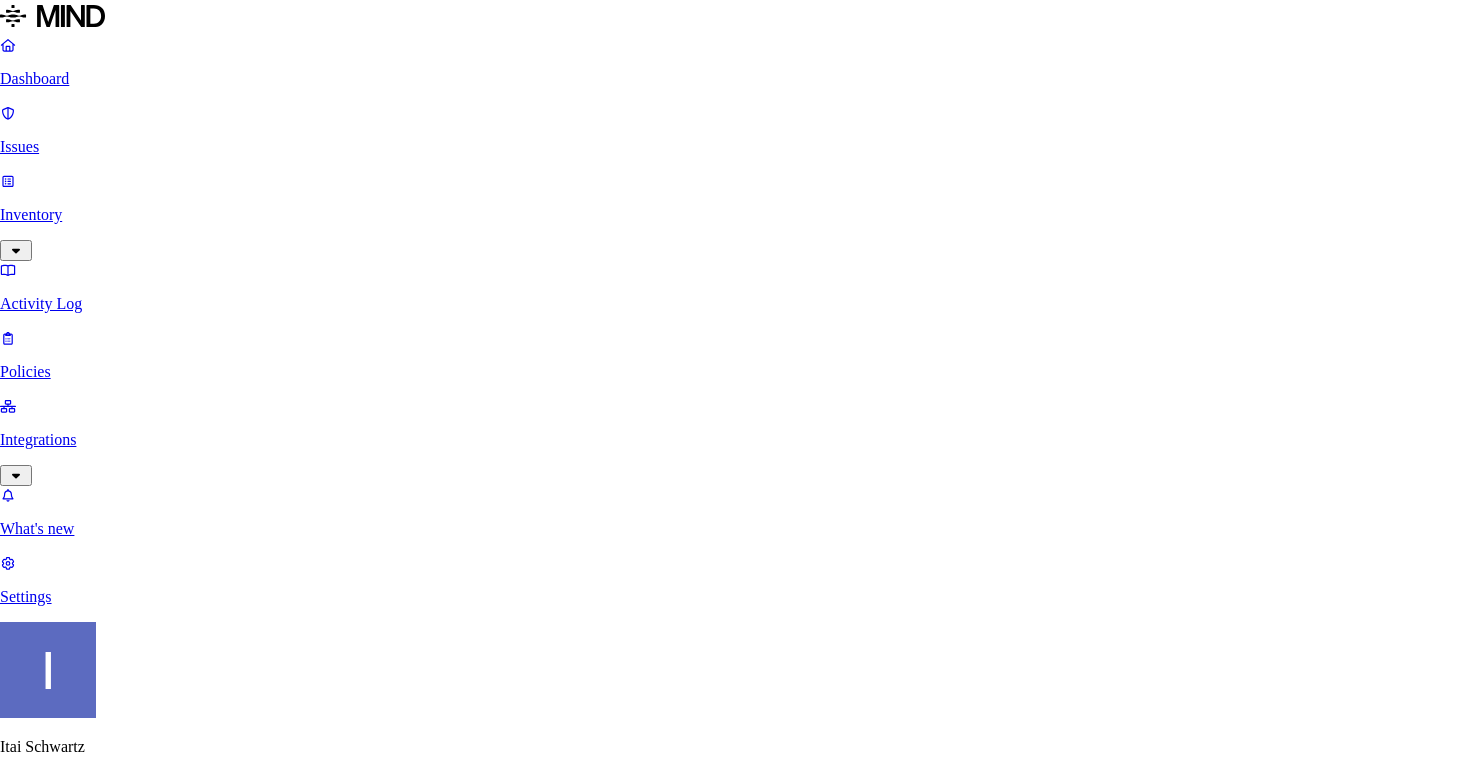 click on "Cancel" at bounding box center [29, 8952] 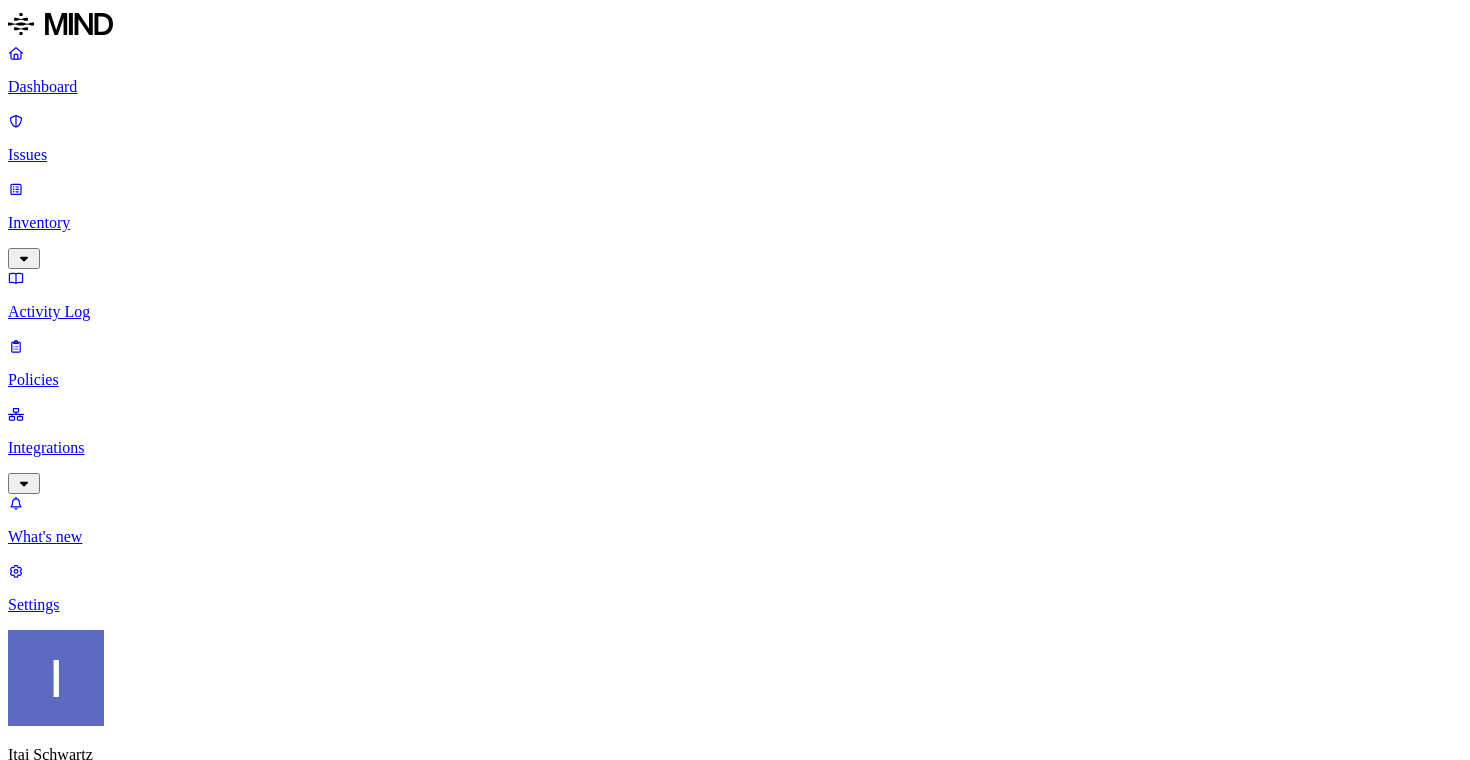 scroll, scrollTop: 0, scrollLeft: 0, axis: both 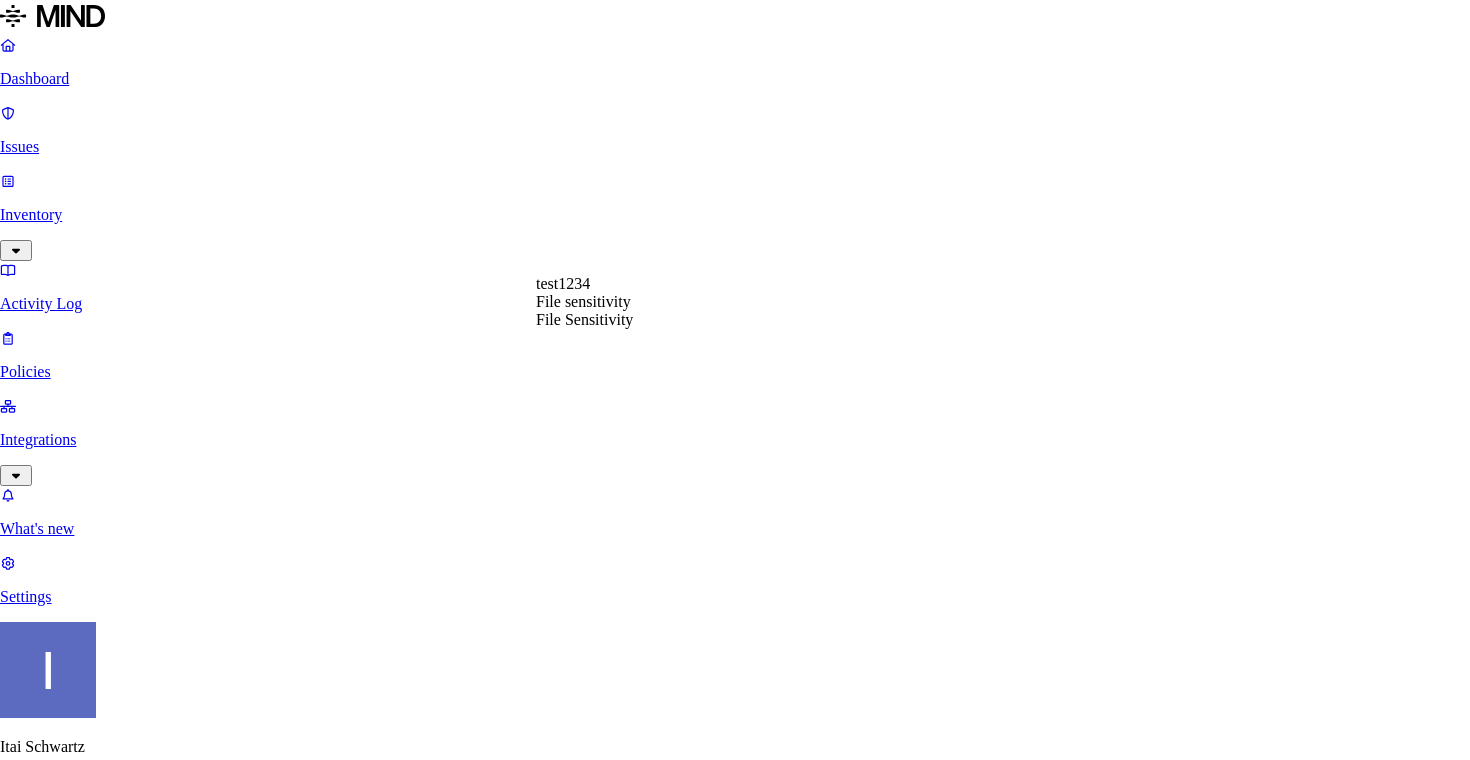 click on "Label Key" at bounding box center [45, 9878] 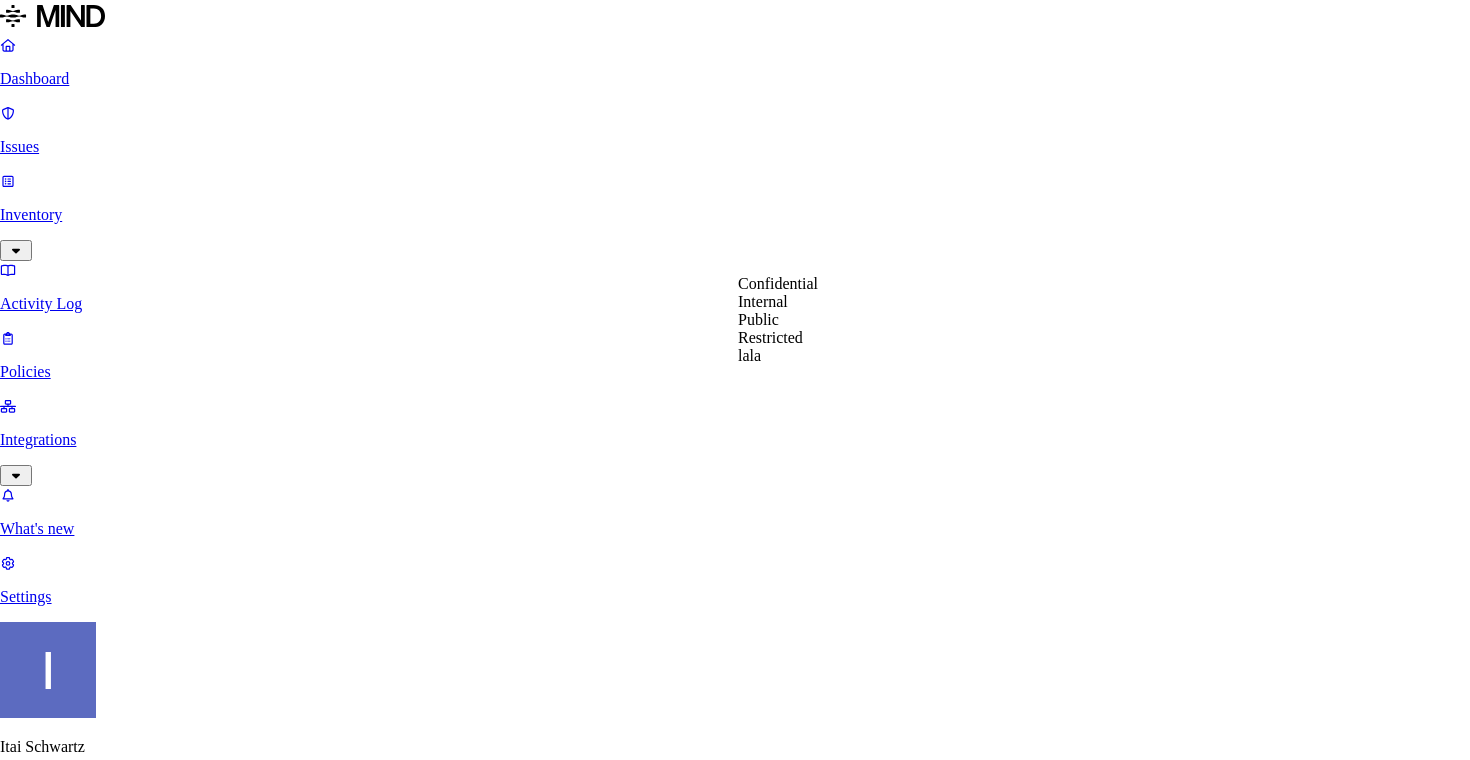 click on "Label Value" at bounding box center (165, 9878) 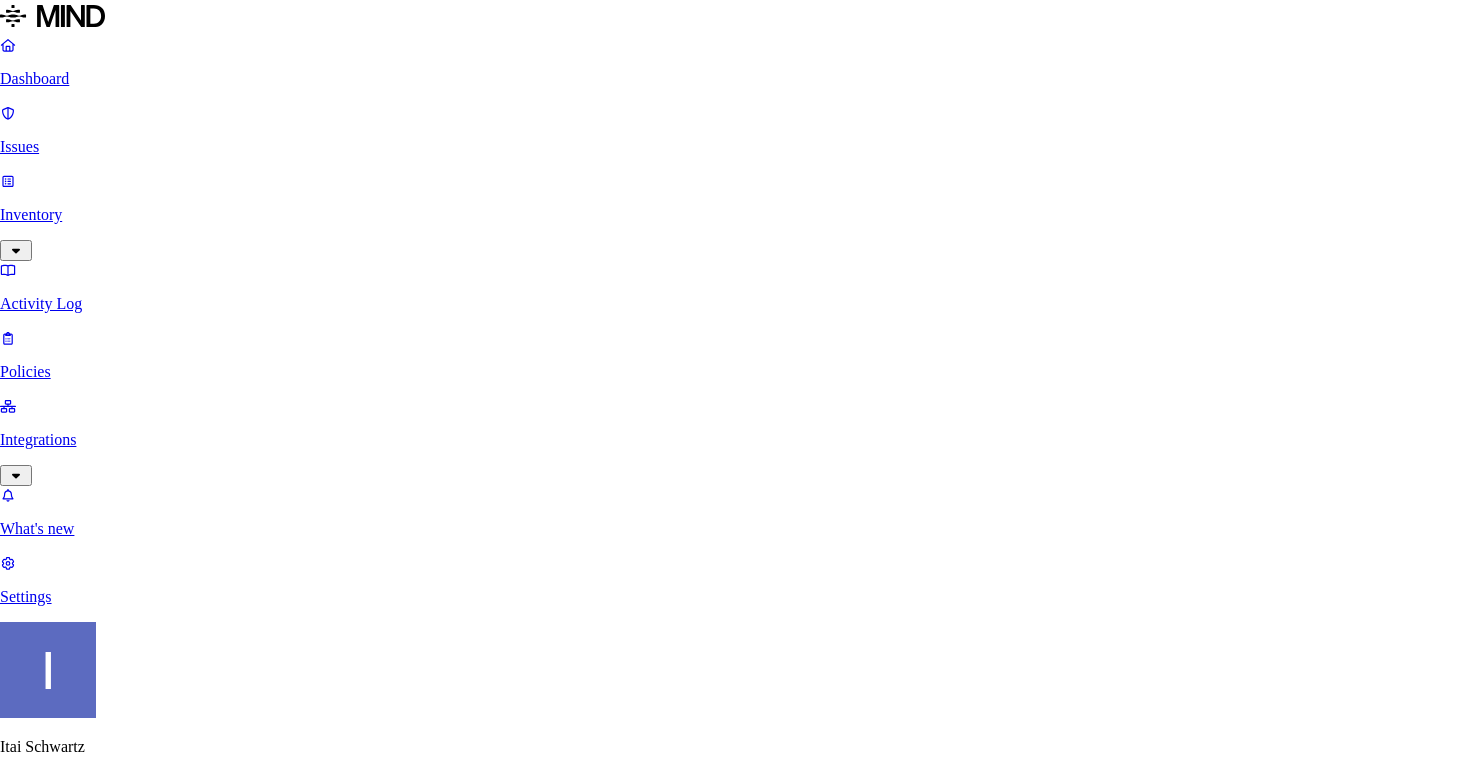 click on "Cancel" at bounding box center (29, 9899) 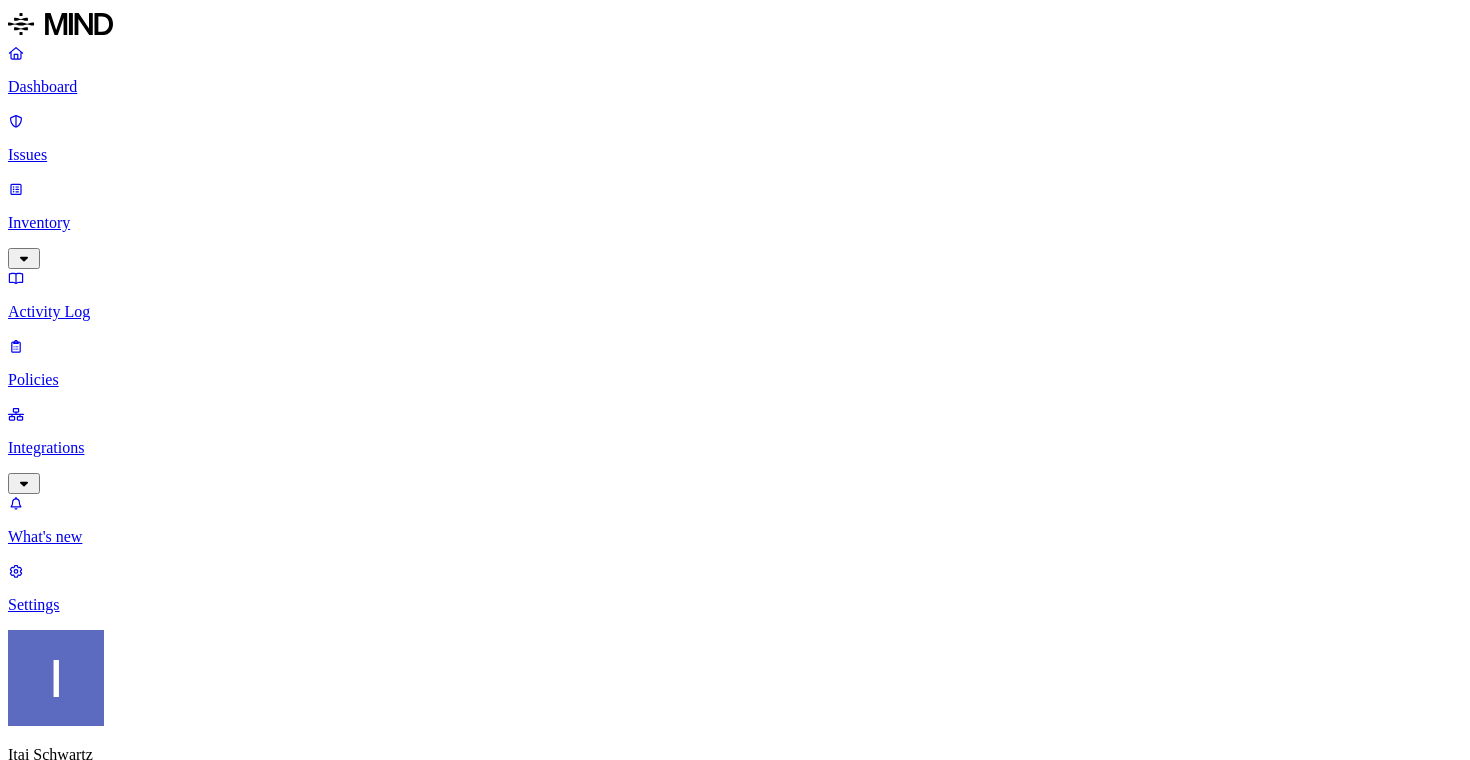 click on "Issues" at bounding box center [735, 868] 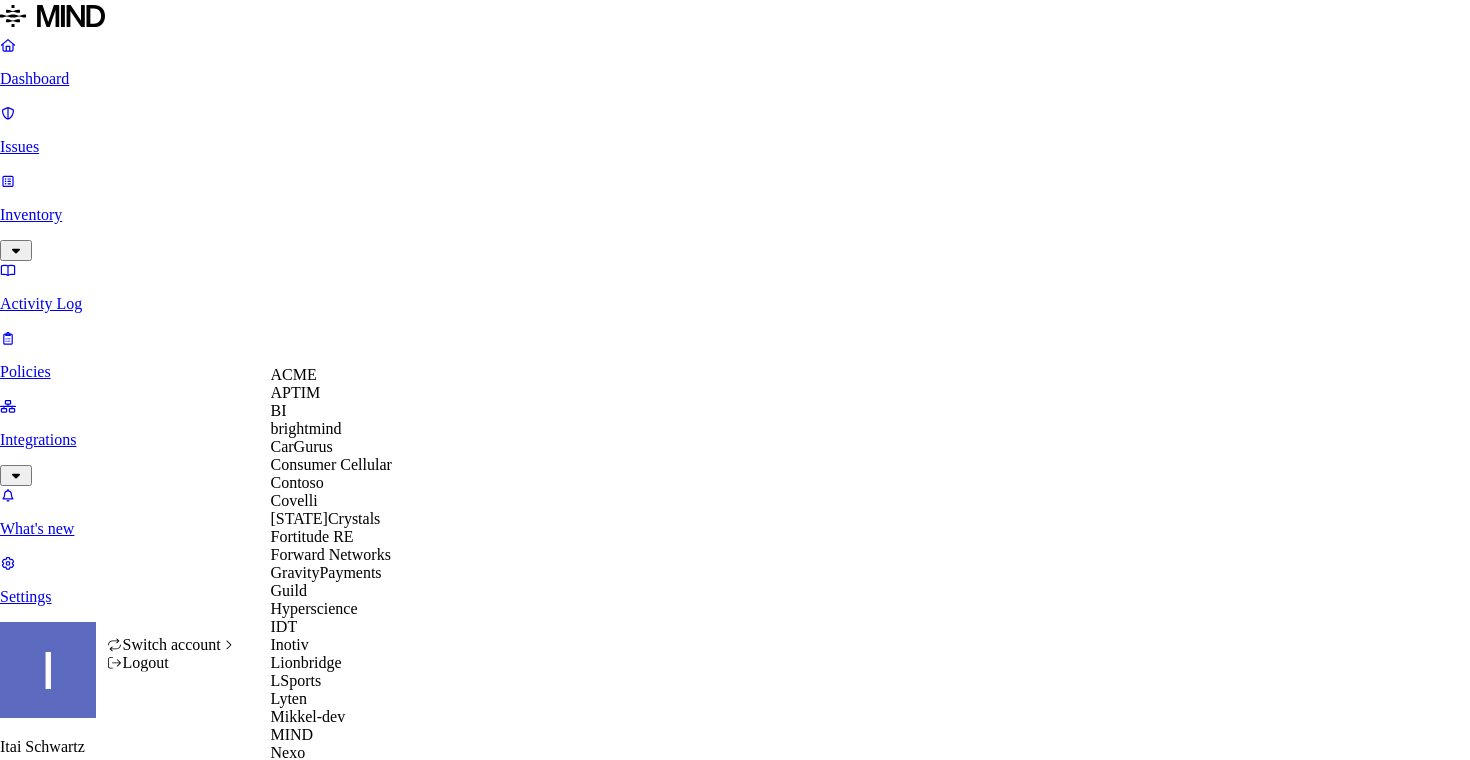 scroll, scrollTop: 946, scrollLeft: 0, axis: vertical 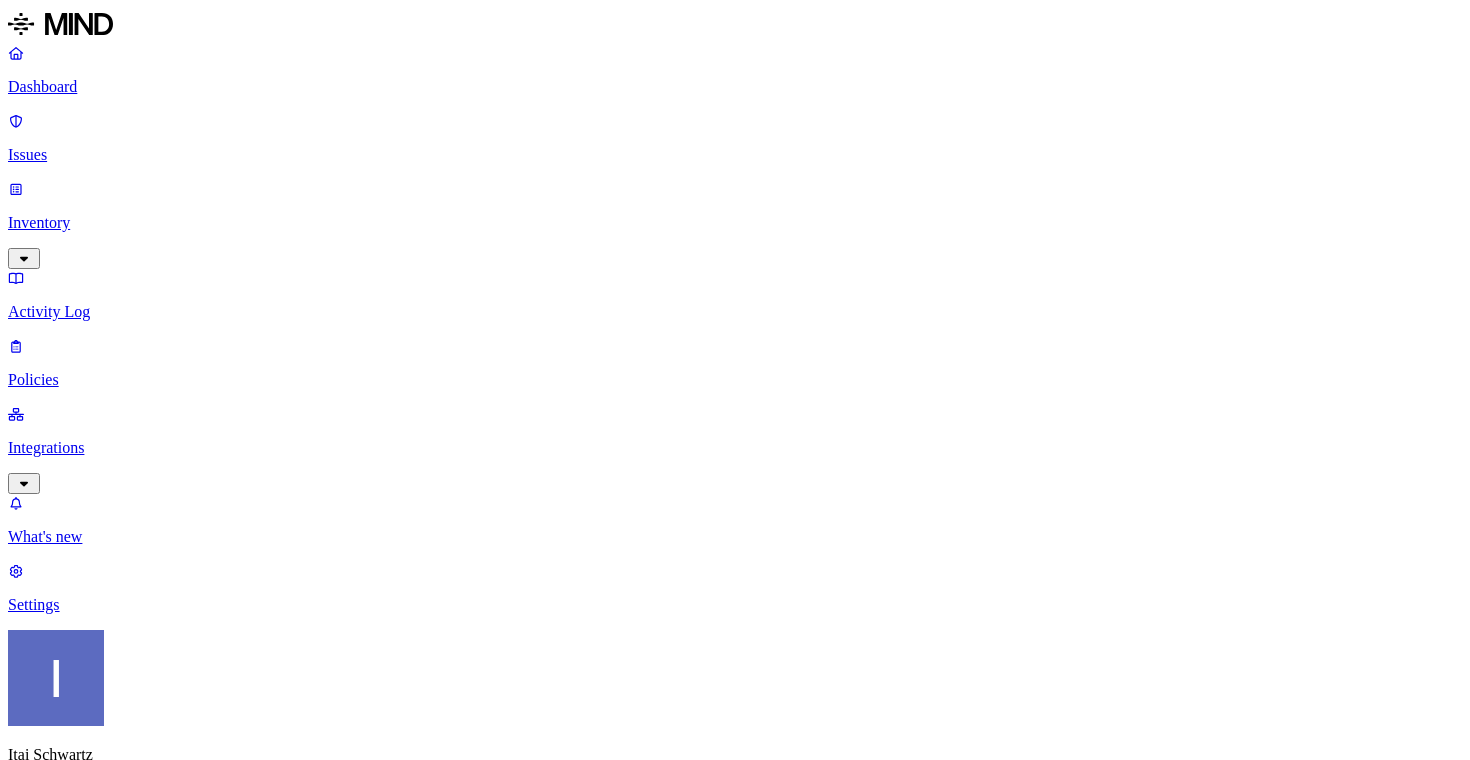 click on "Integrations" at bounding box center (735, 448) 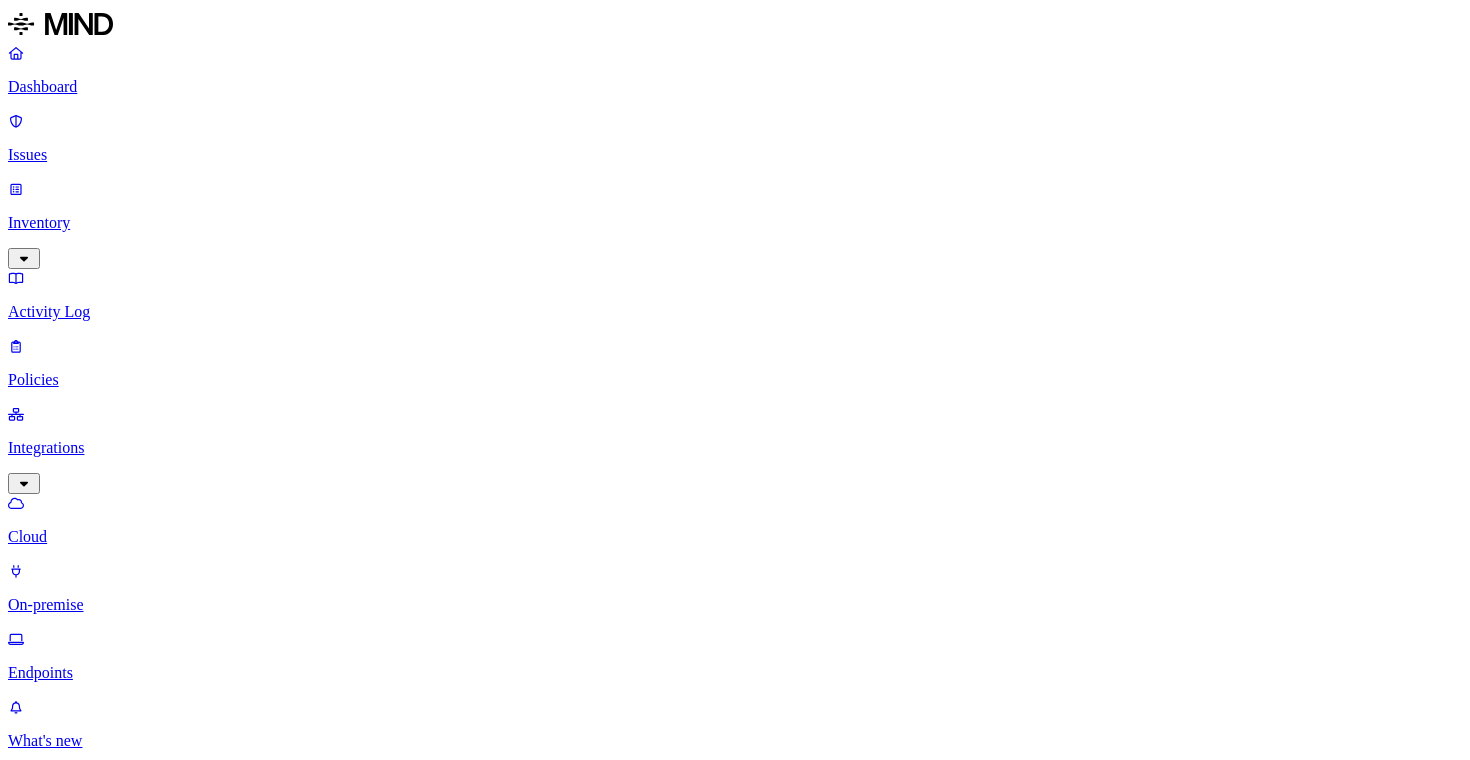 click on "Endpoints" at bounding box center (735, 673) 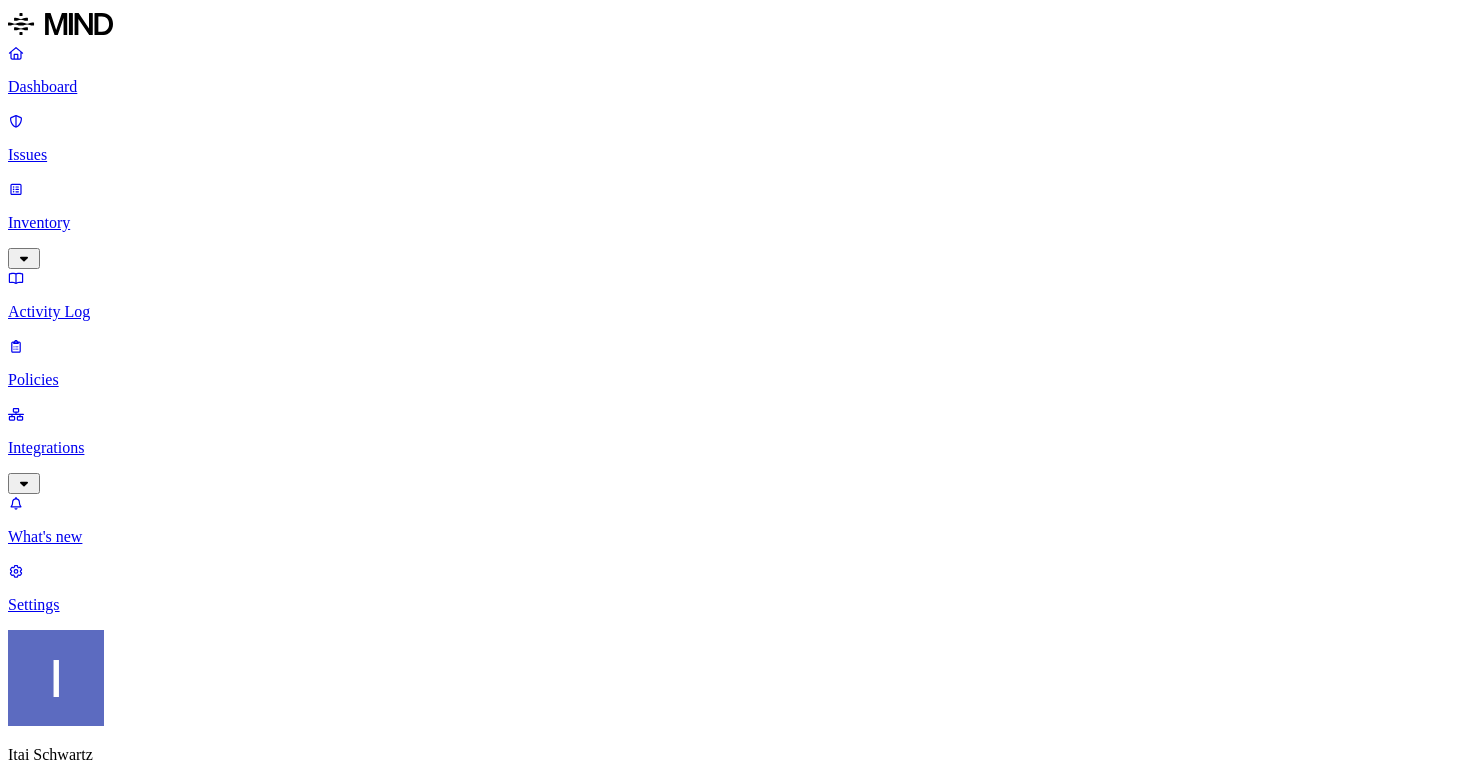 click on "Issues" at bounding box center (735, 155) 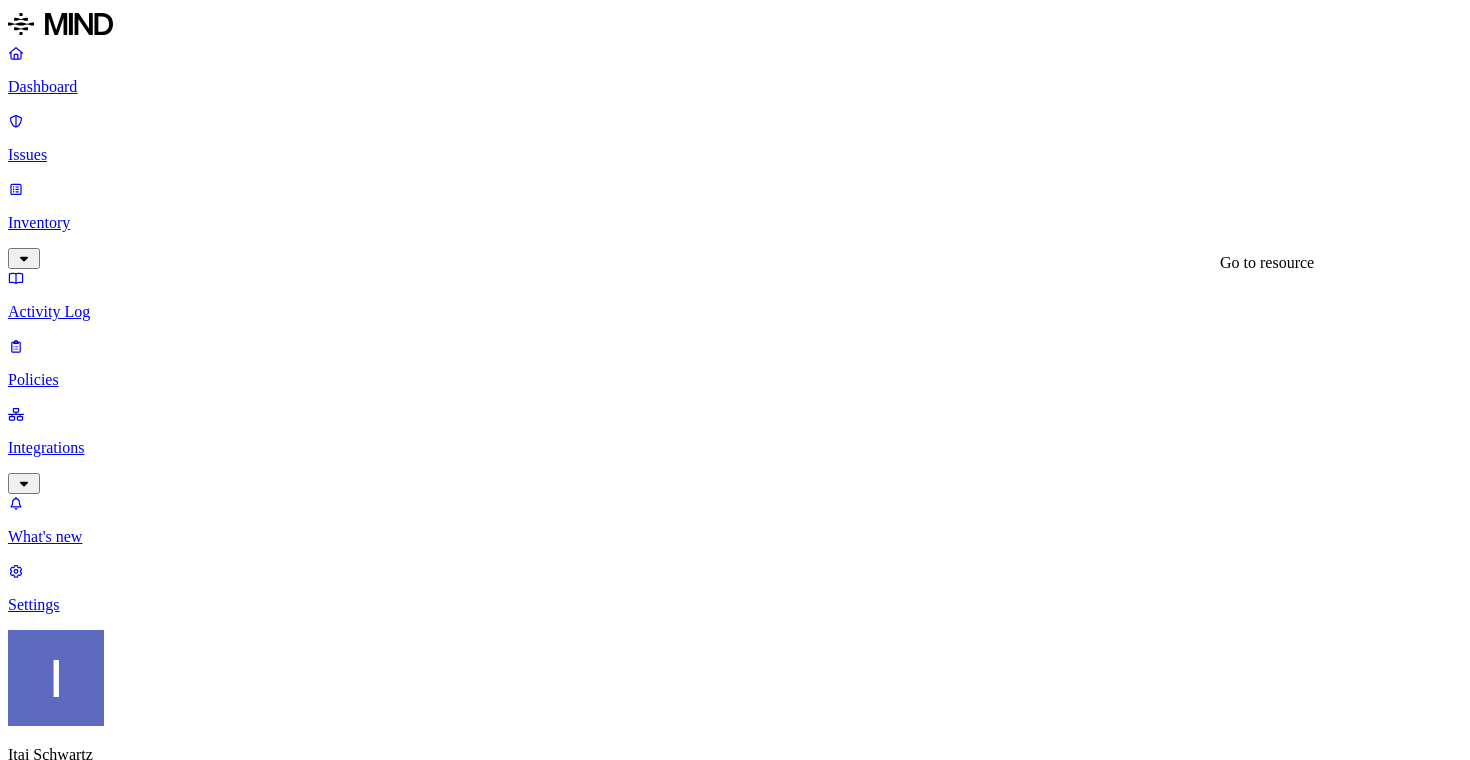 click on "Backend Unpacked - 2025 NCG" at bounding box center [128, 2030] 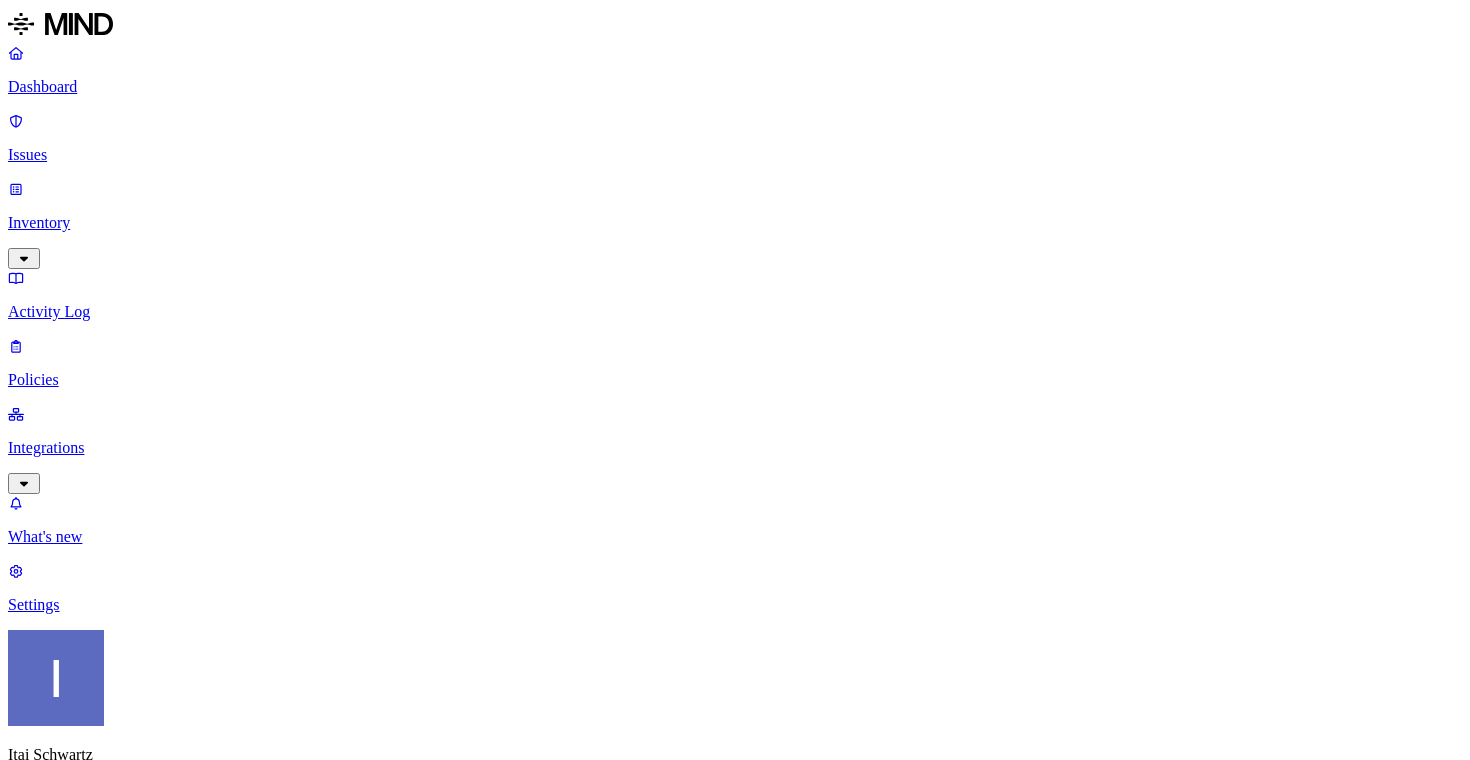 scroll, scrollTop: 289, scrollLeft: 0, axis: vertical 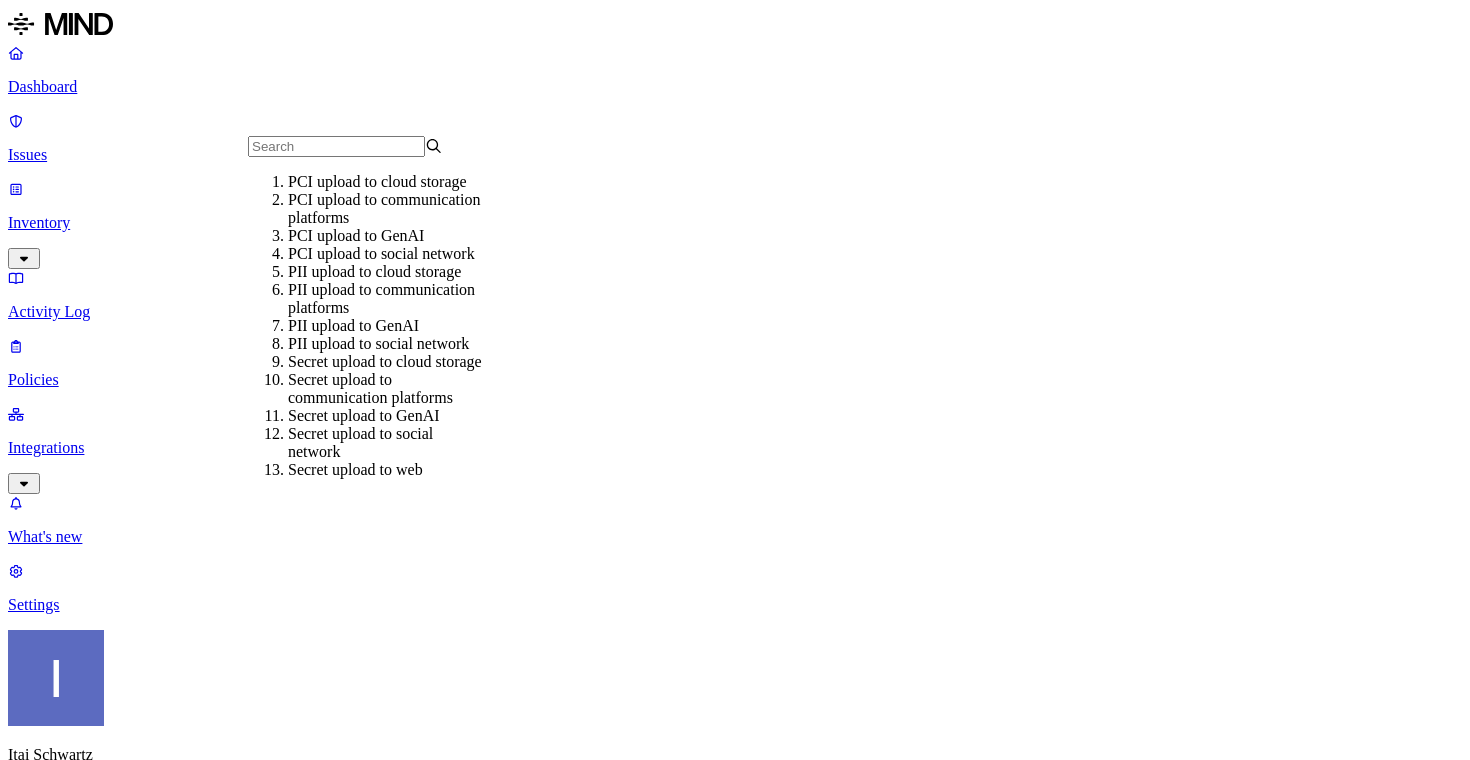 click on "Dashboard" at bounding box center (735, 70) 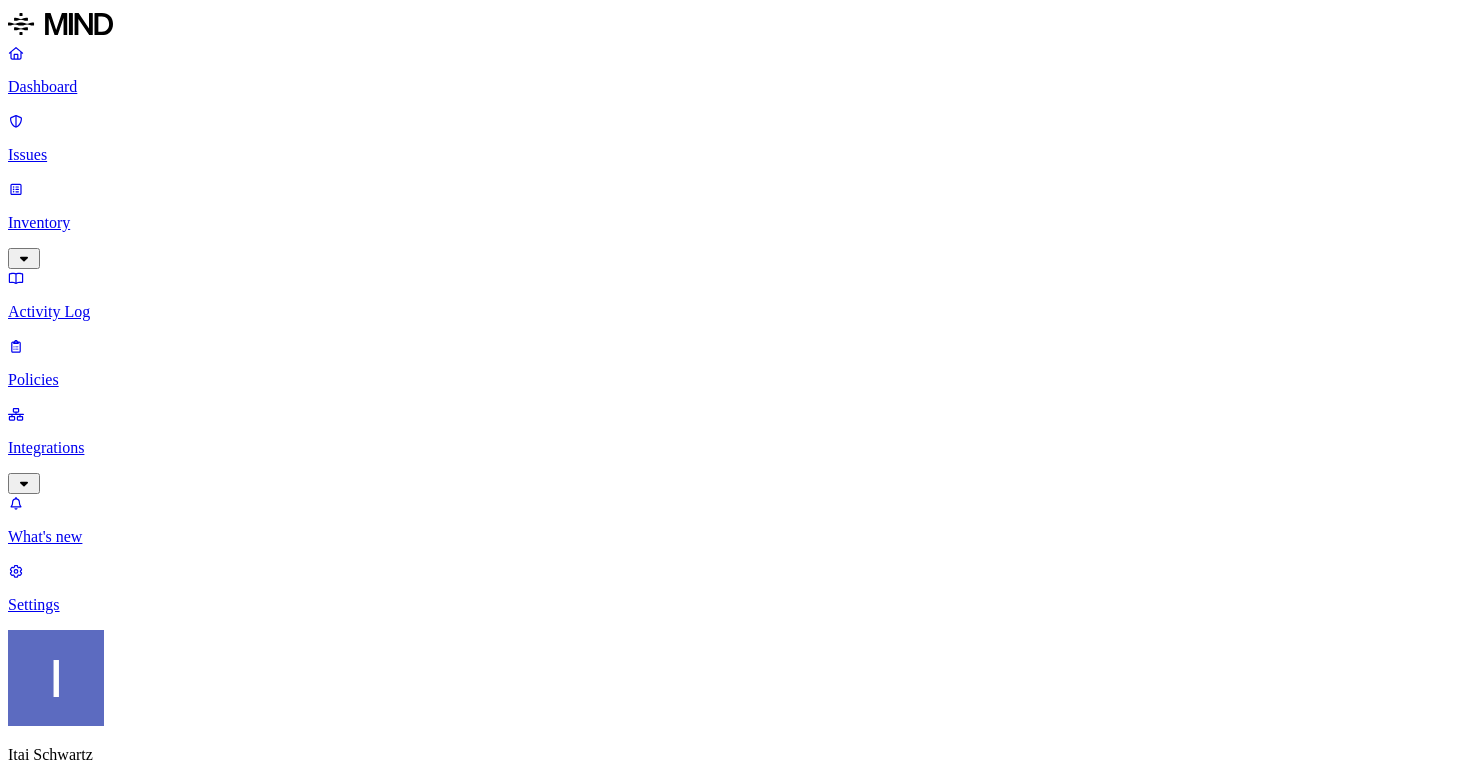 click on "Prevention" at bounding box center (195, 1984) 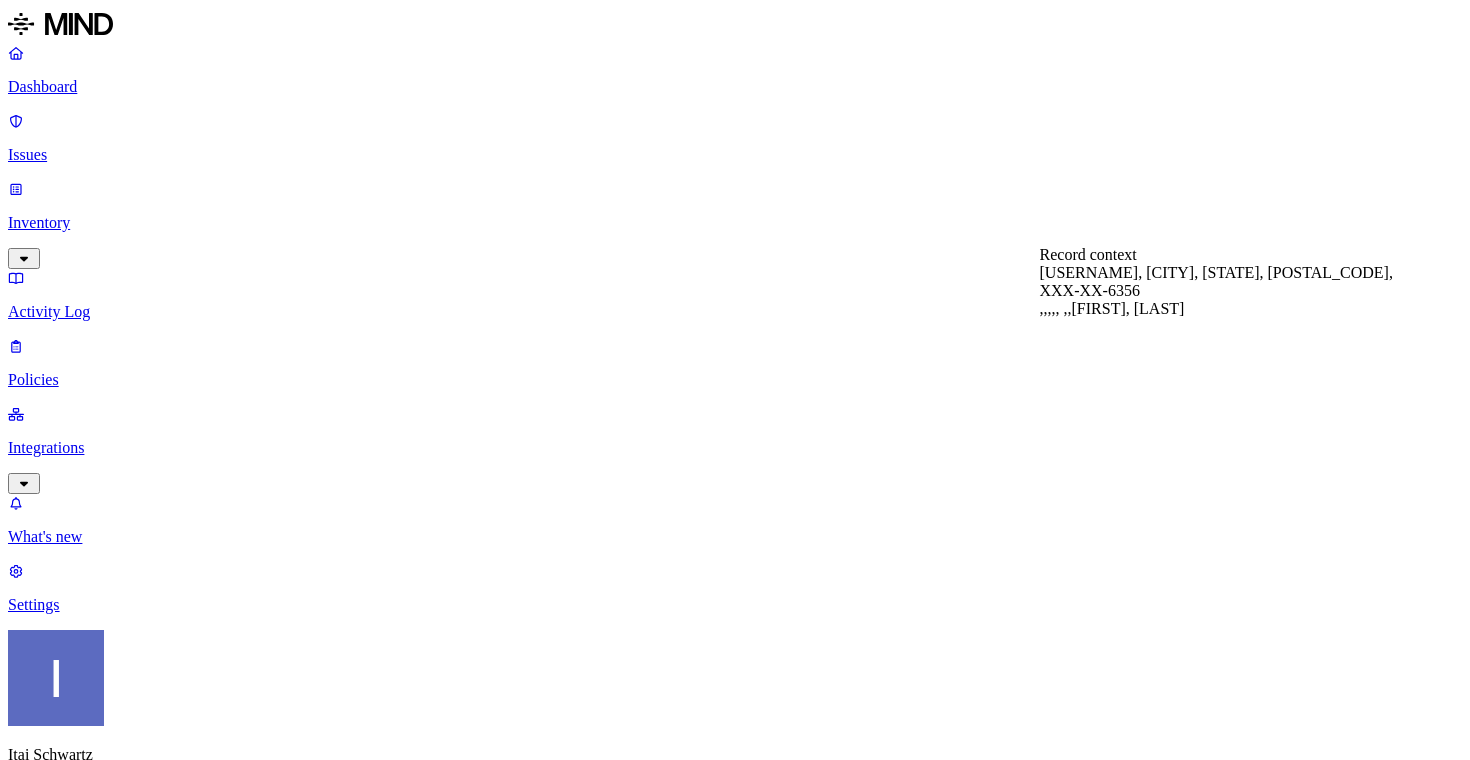 scroll, scrollTop: 606, scrollLeft: 0, axis: vertical 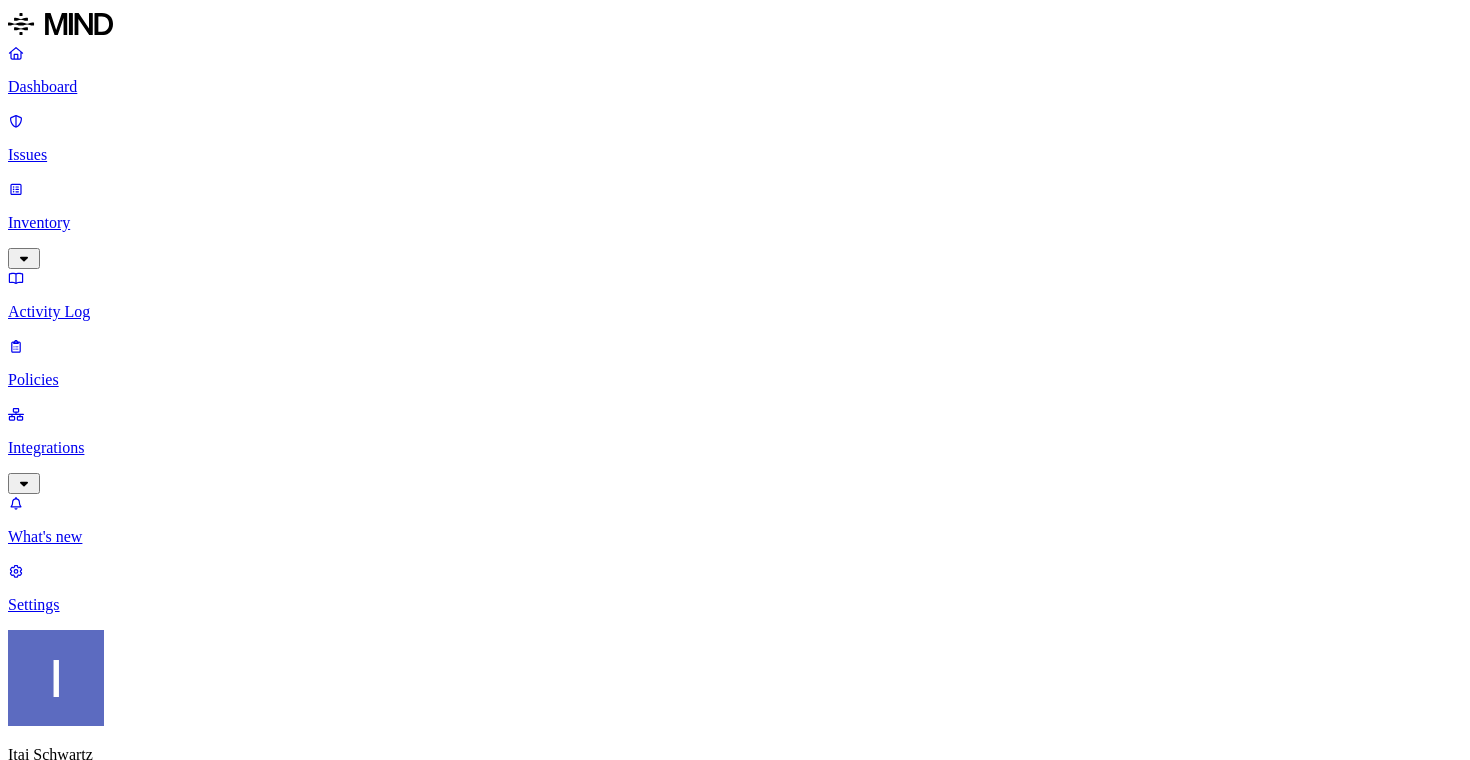 click on ""its just phone numbers, no ssn"" at bounding box center (377, 5598) 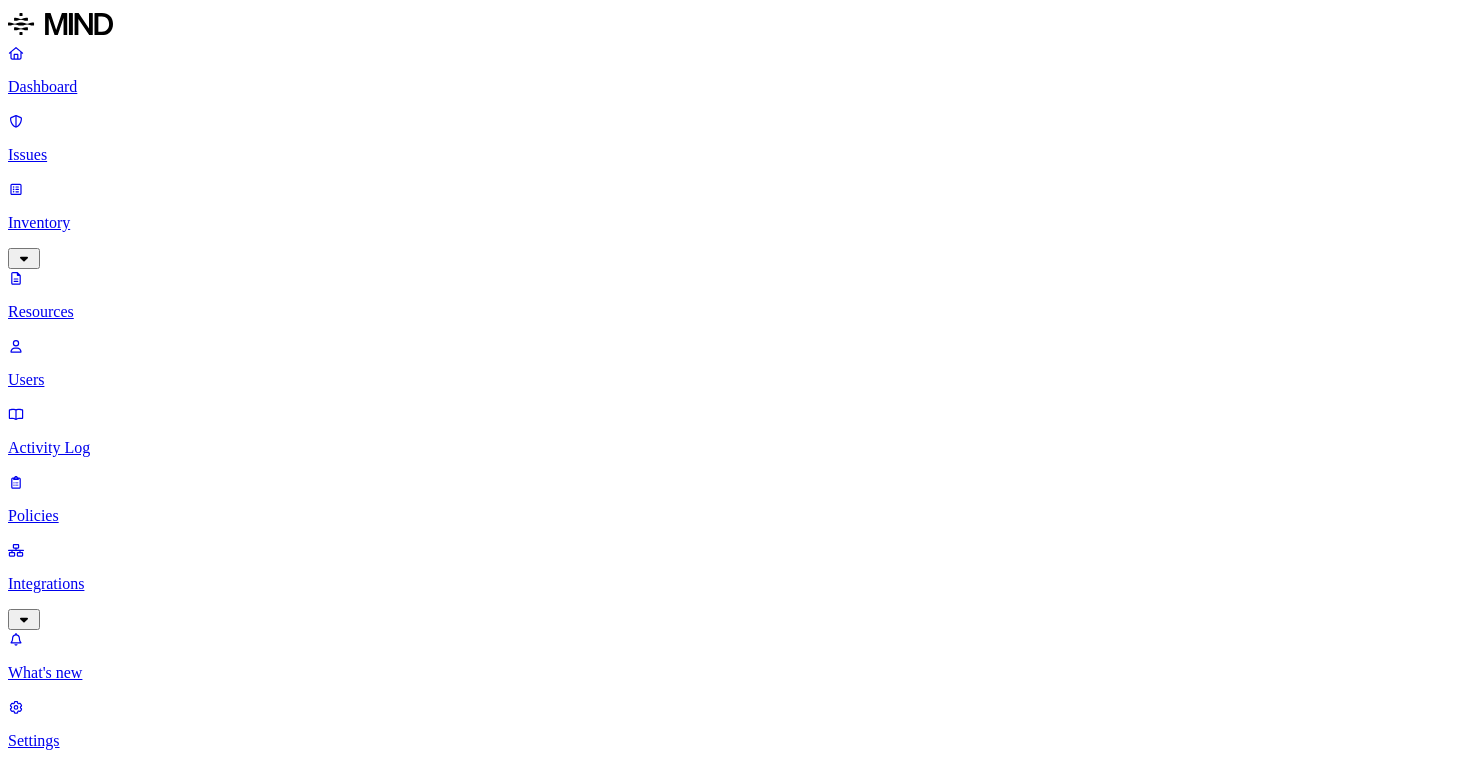 click on "Policies" at bounding box center (735, 516) 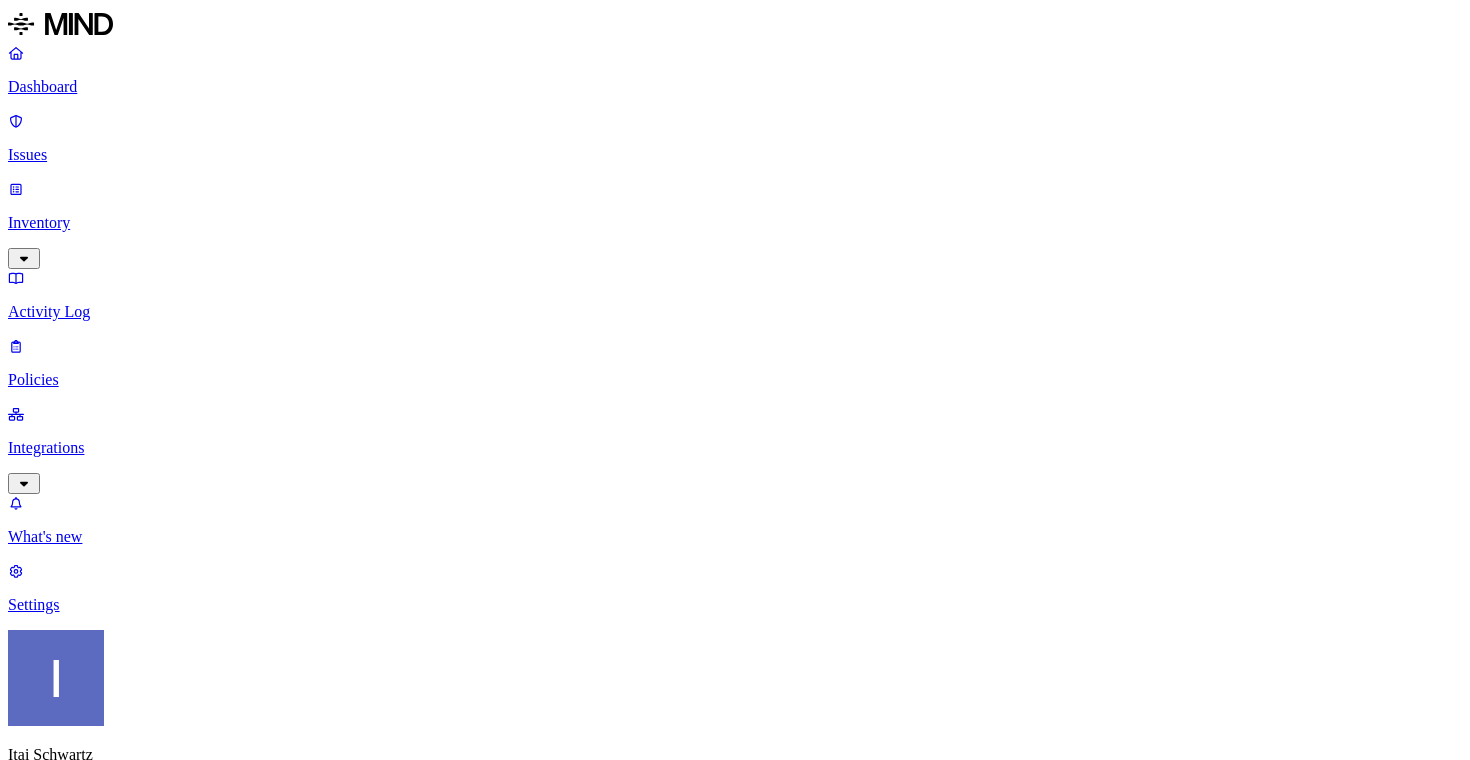 click on "Environment" at bounding box center [53, 954] 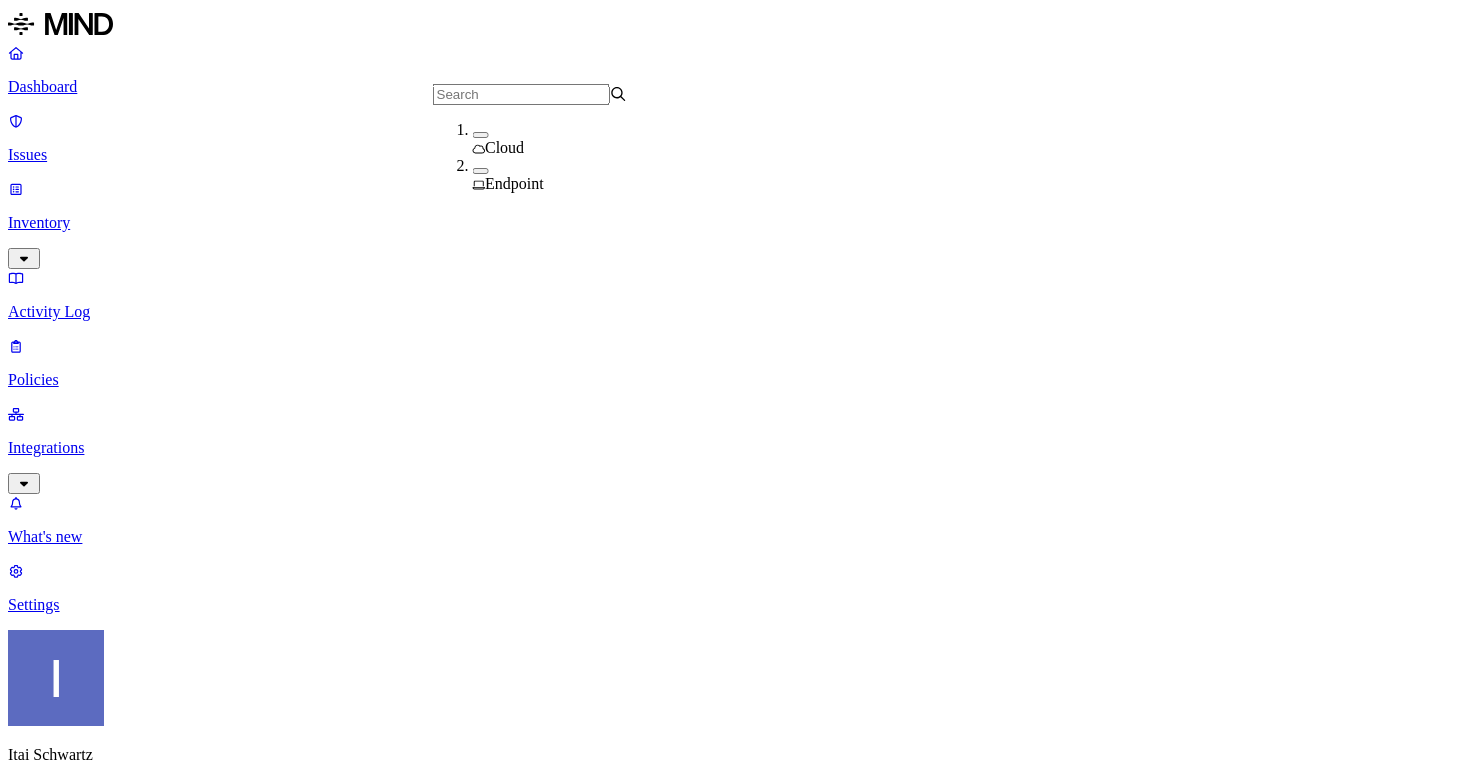 click on "Endpoint" at bounding box center [570, 184] 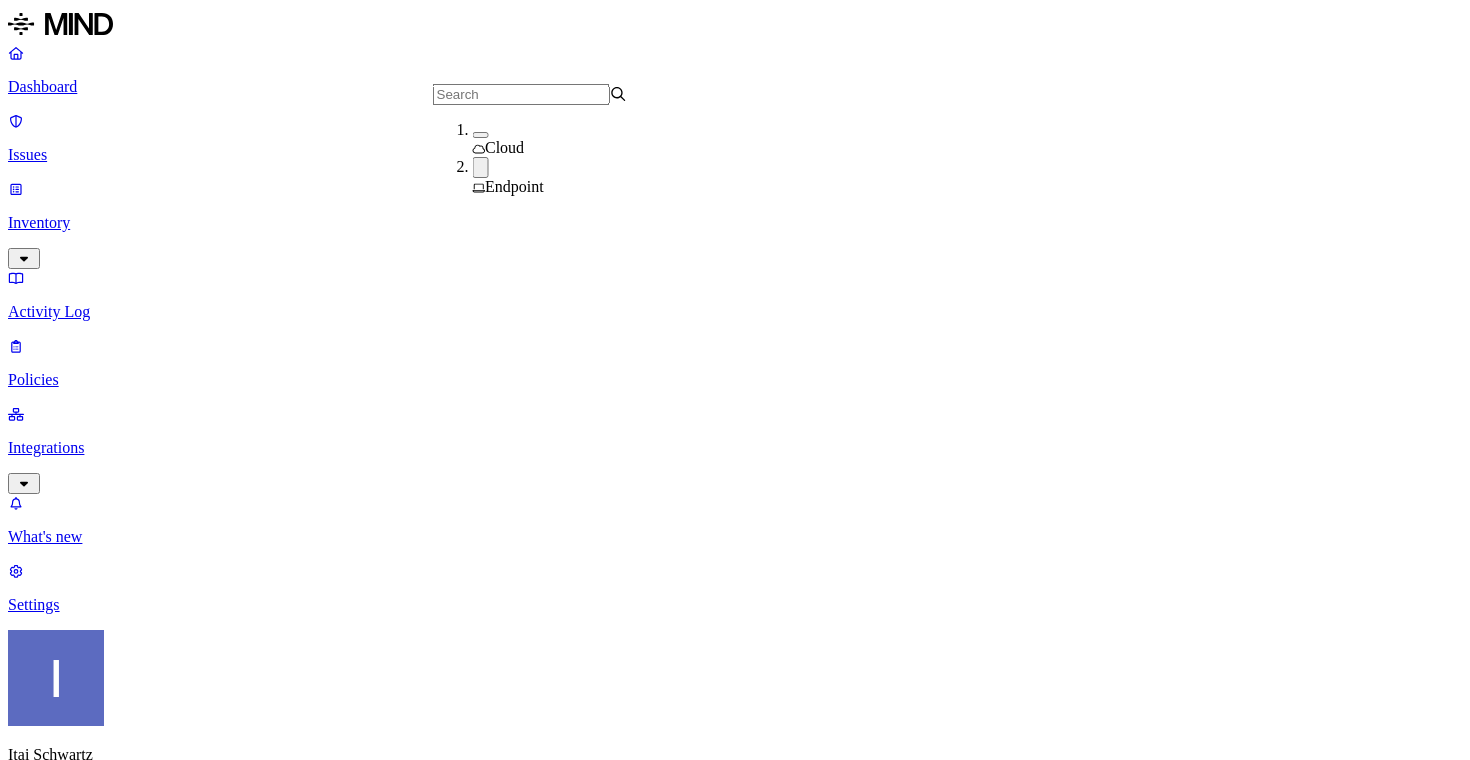 click on "Policies" at bounding box center [735, 868] 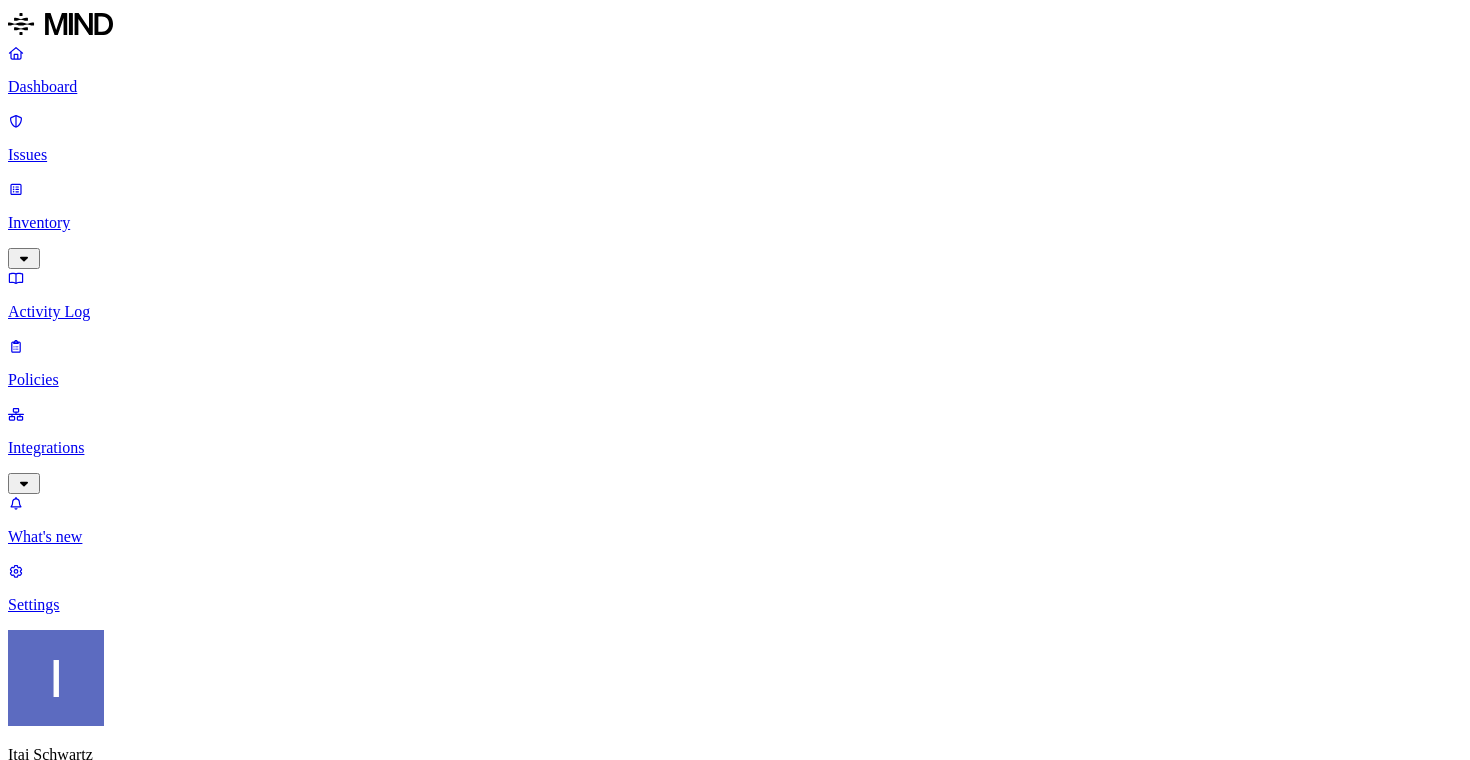 drag, startPoint x: 544, startPoint y: 115, endPoint x: 658, endPoint y: 116, distance: 114.00439 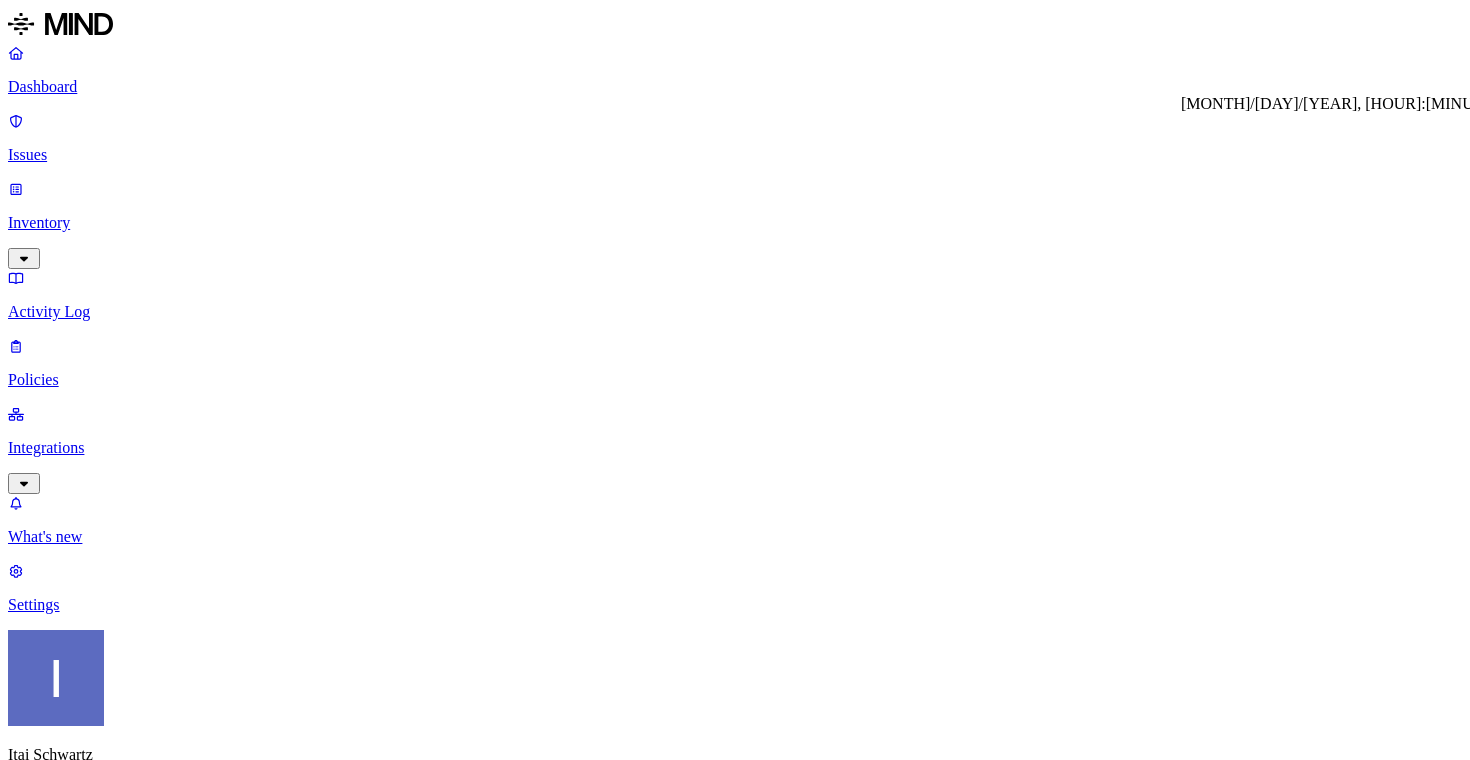 scroll, scrollTop: 353, scrollLeft: 0, axis: vertical 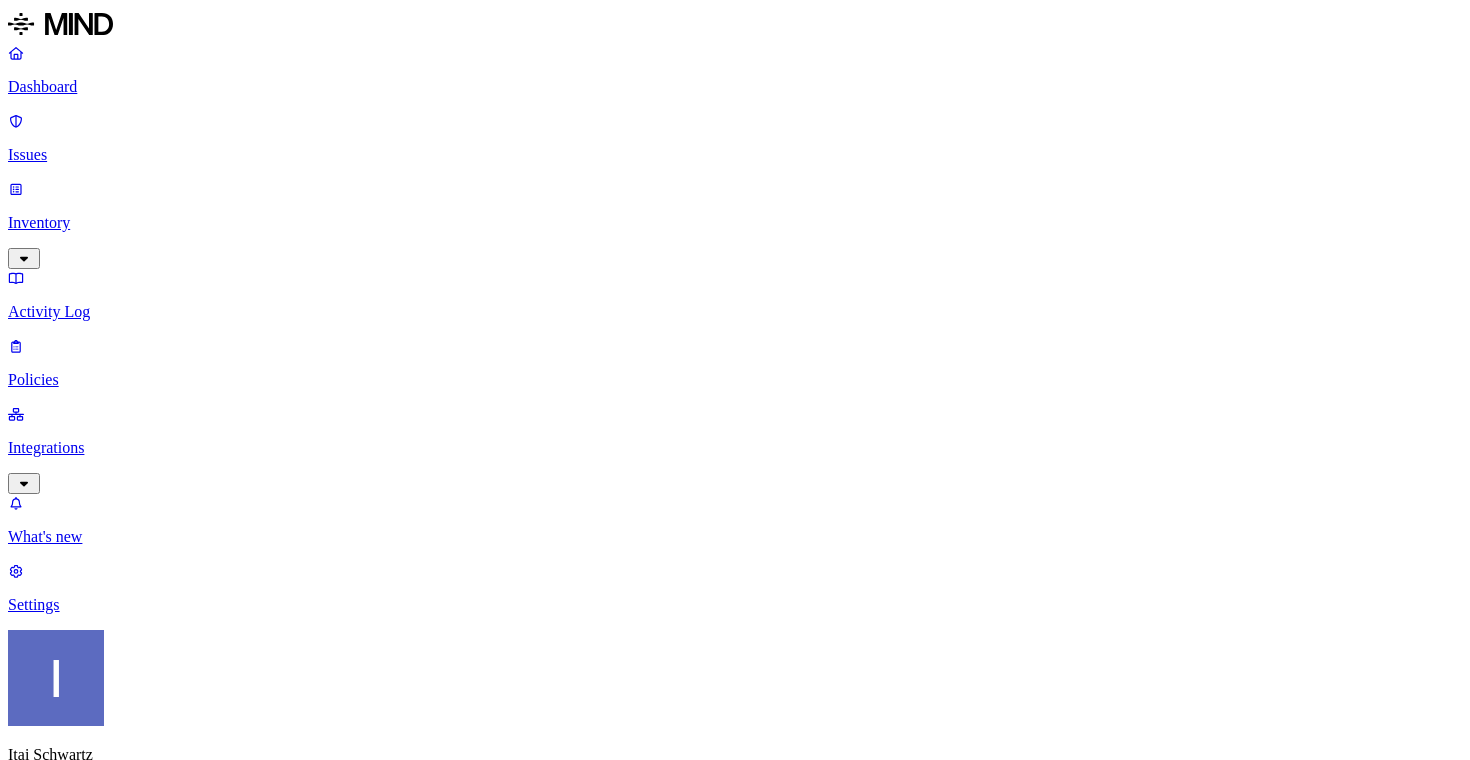 click on "mail.google.com" at bounding box center [78, 2161] 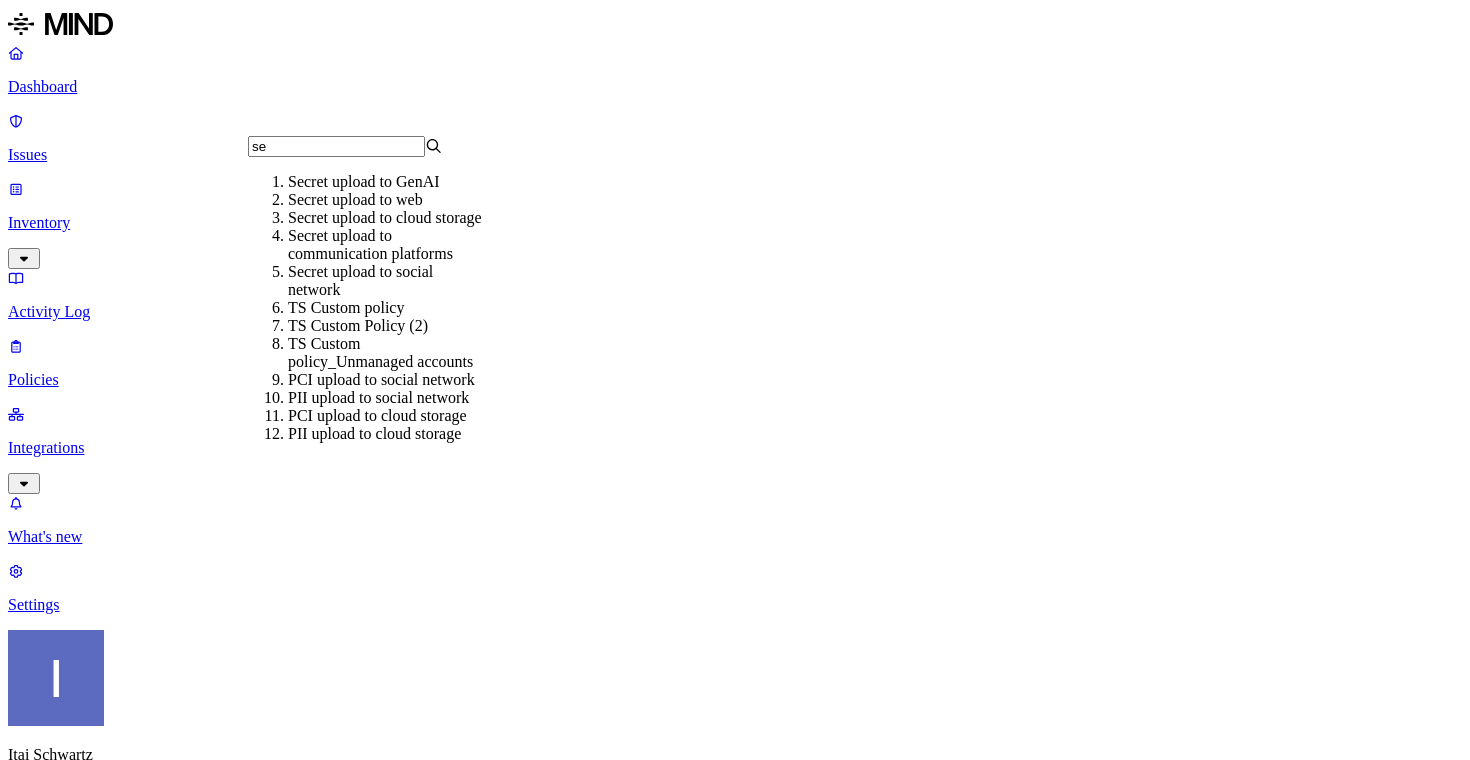 scroll, scrollTop: 0, scrollLeft: 0, axis: both 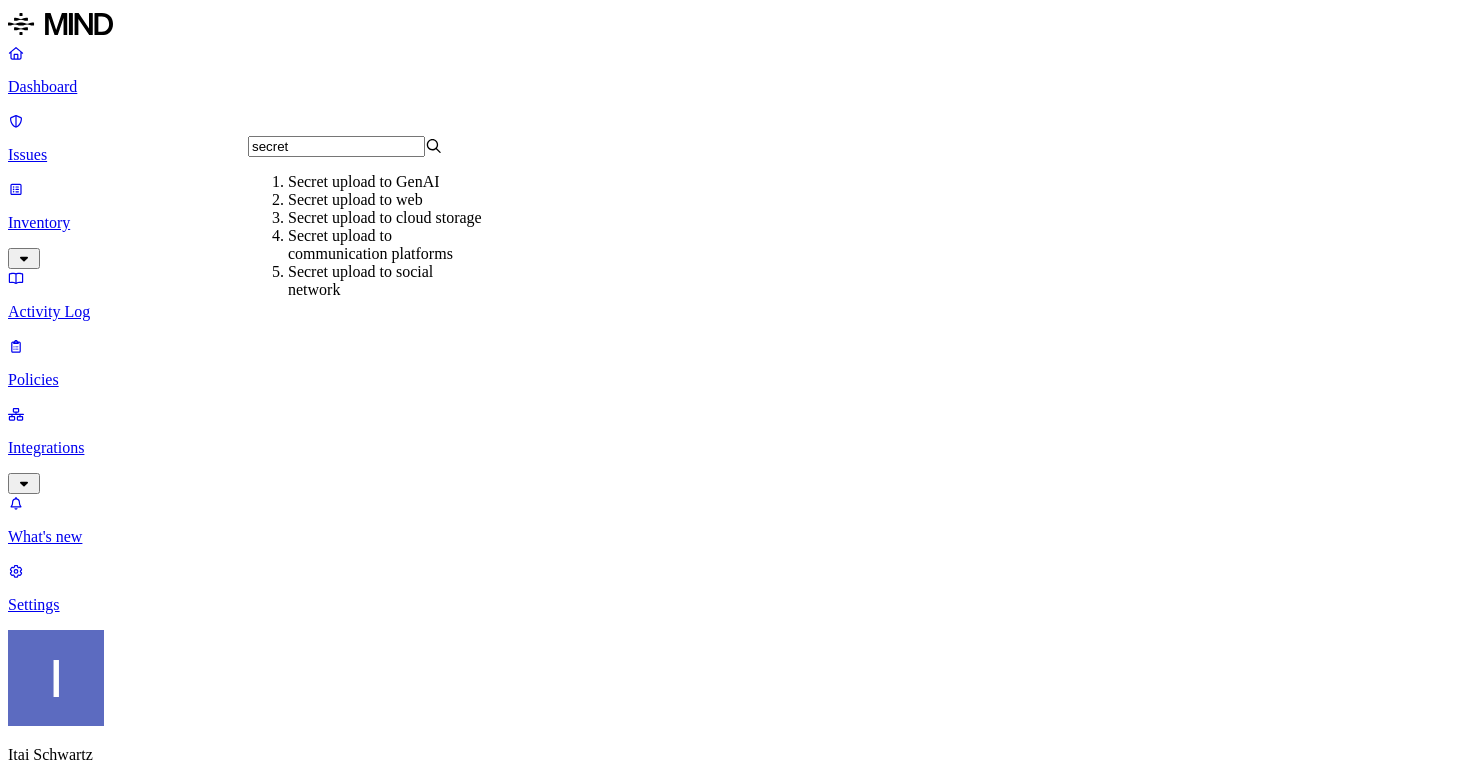 type on "secret" 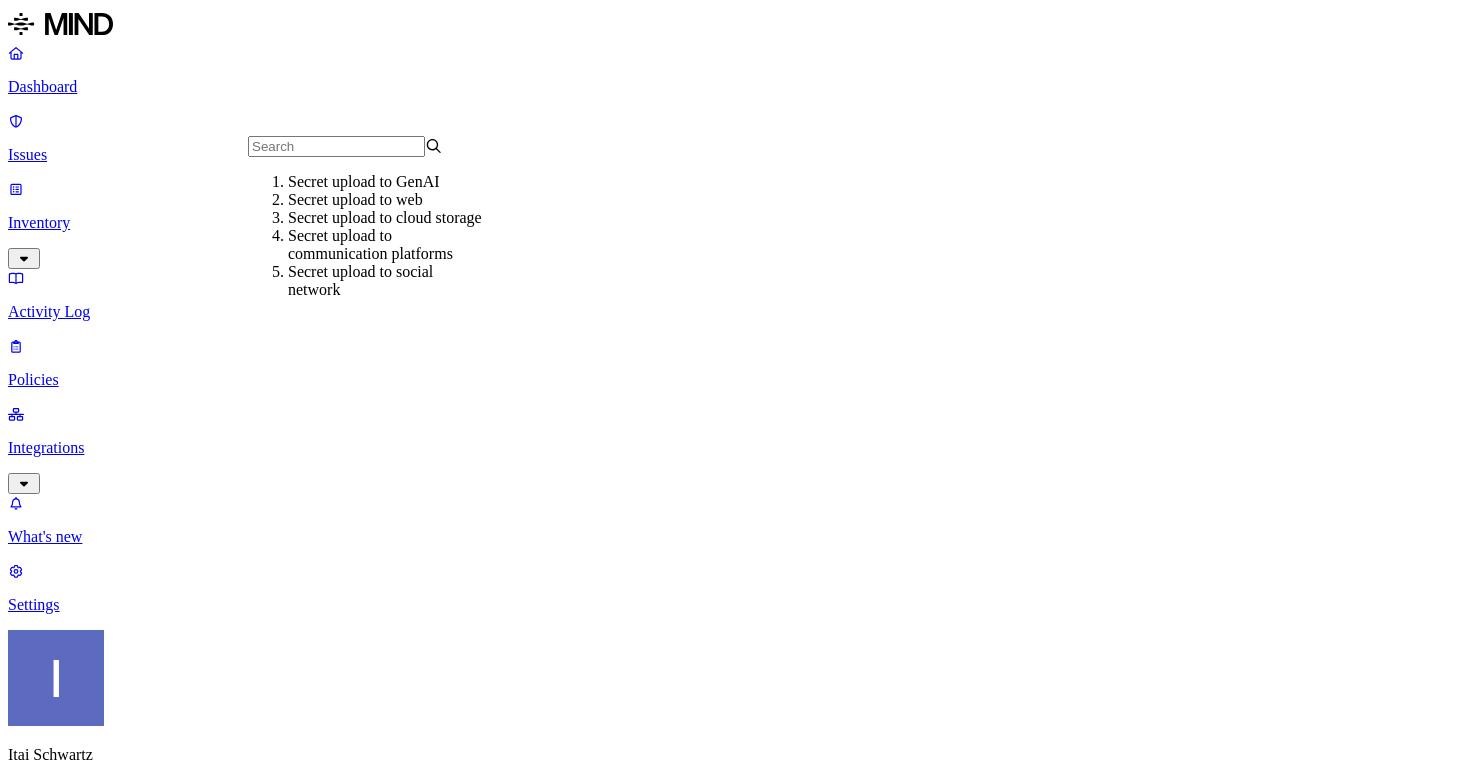 scroll, scrollTop: 151, scrollLeft: 0, axis: vertical 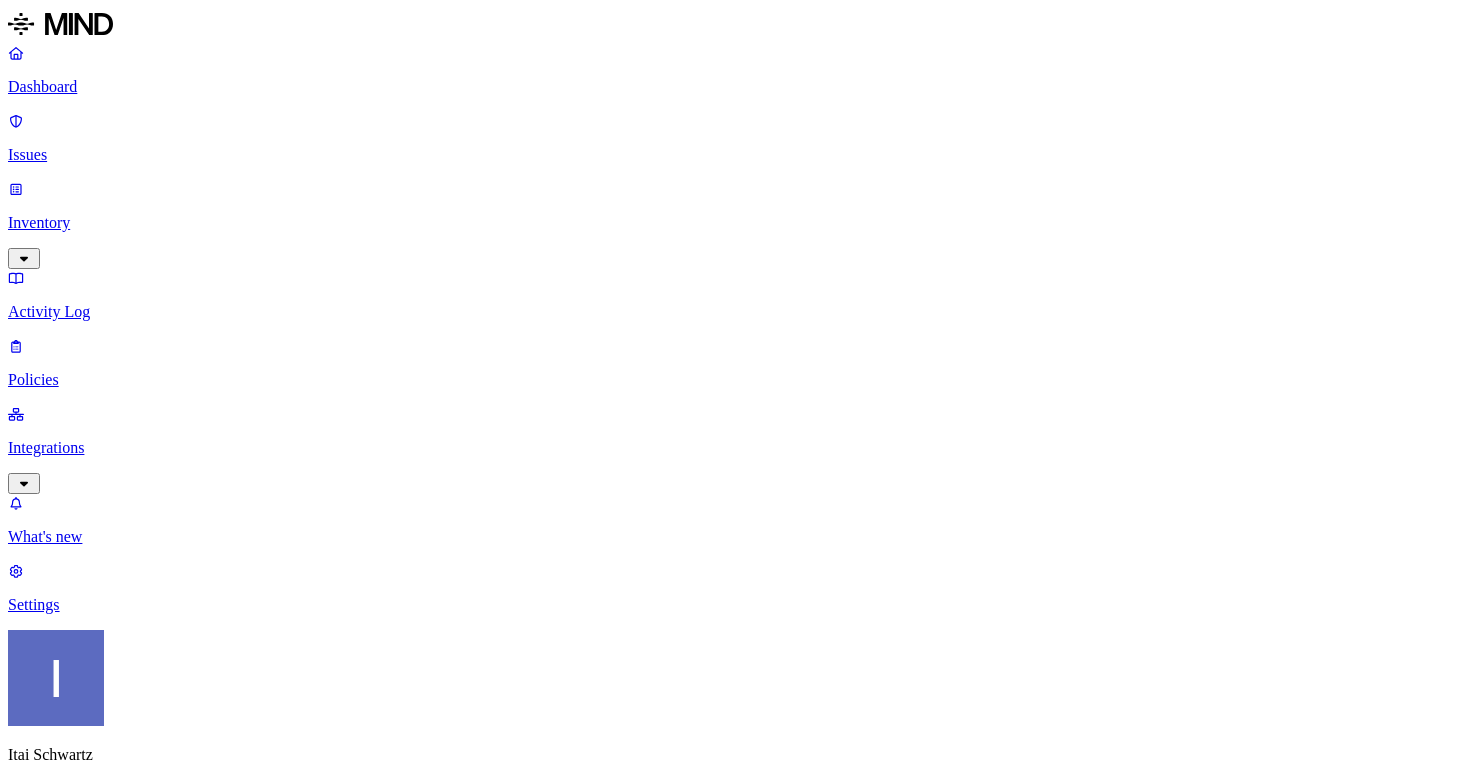 click on "Status: Open, In Progress" at bounding box center [305, 937] 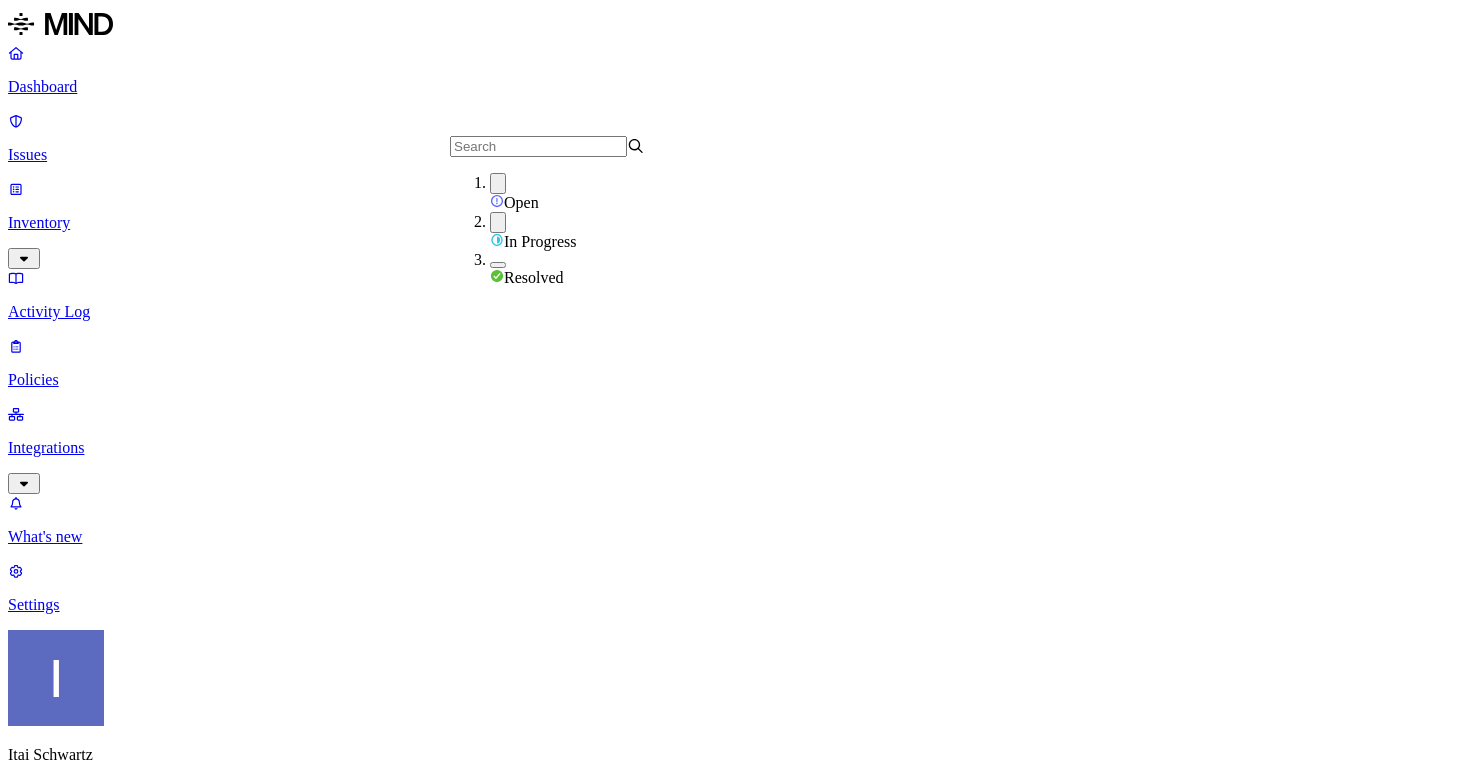 click at bounding box center [497, 276] 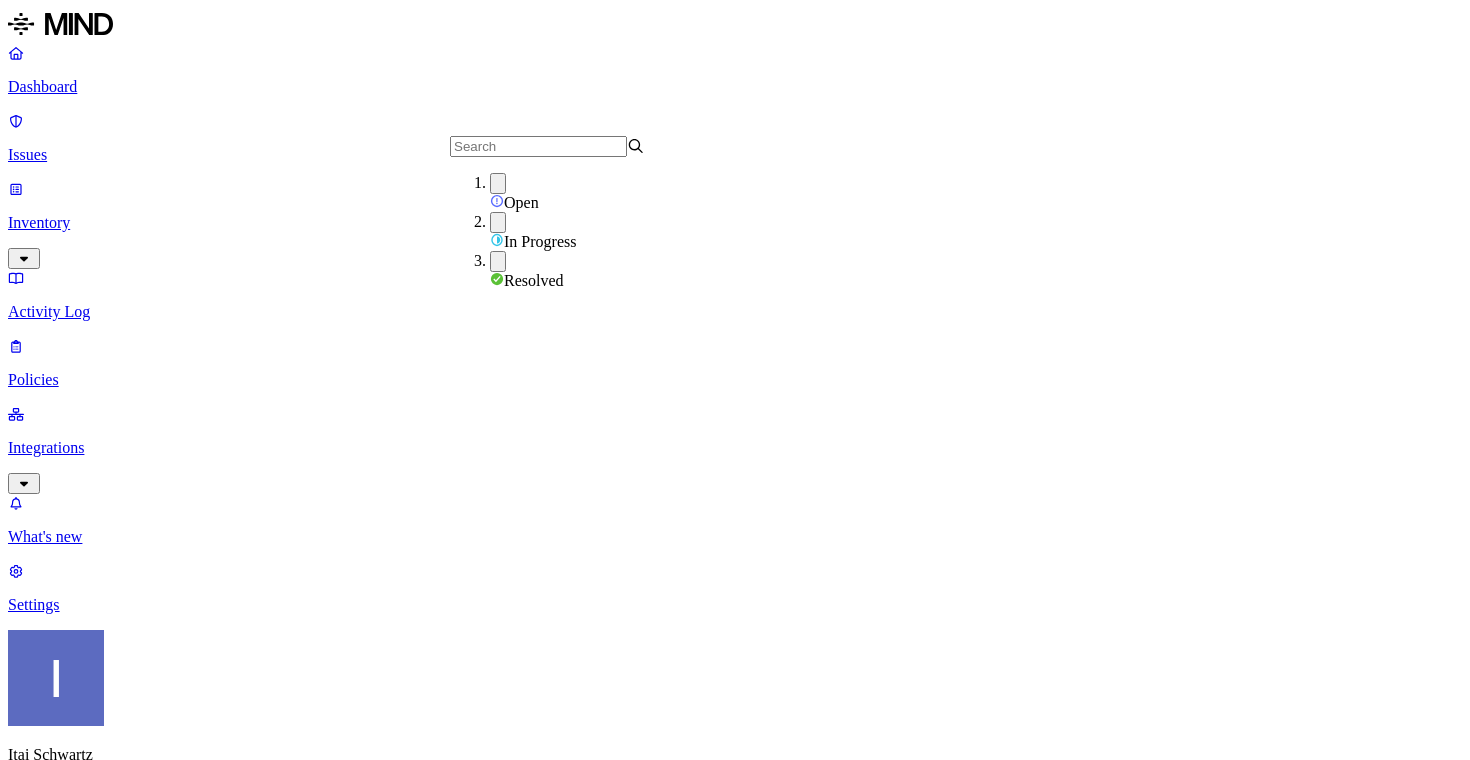 click on "Issues" at bounding box center [735, 868] 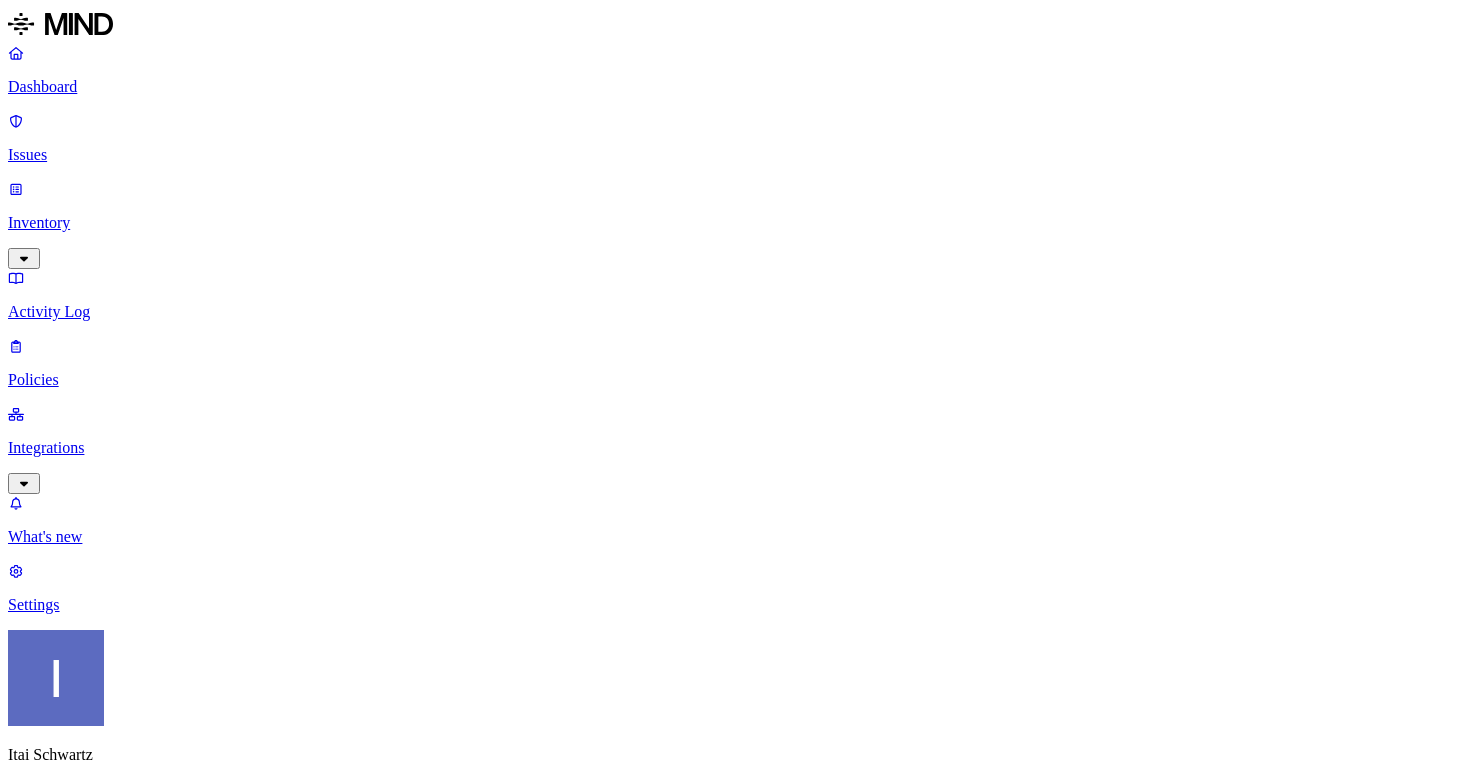 scroll, scrollTop: 0, scrollLeft: 649, axis: horizontal 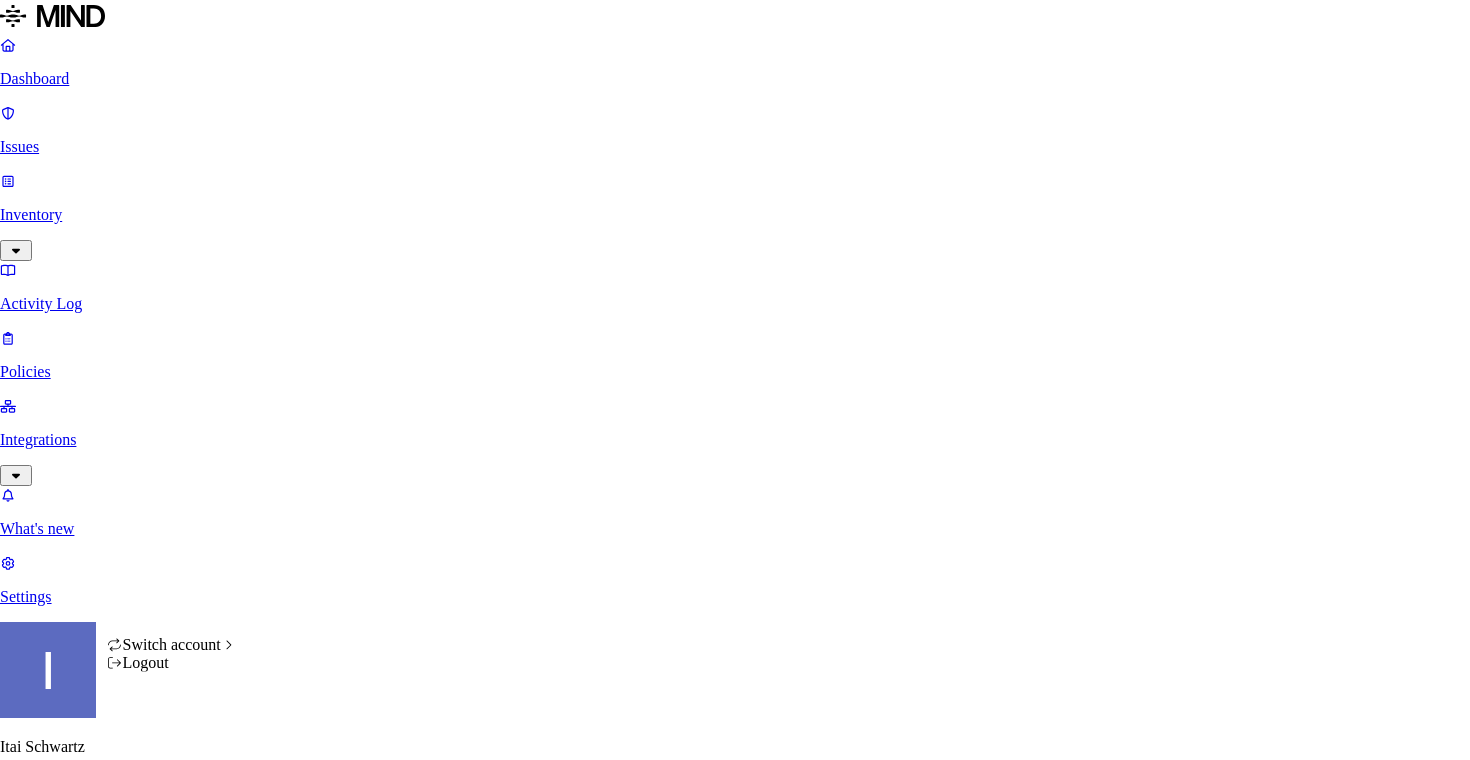click on "Dashboard Issues Inventory Activity Log Policies Integrations What's new 1 Settings Itai Schwartz ThoughtSpot Issues All Exposure Exfiltration Insider threat Policy: Secret upload to GenAI Status: Open, In Progress, Resolved Discovered Severity Action taken Environment Assignee 69 Issues Policy Severity Classification Data types File Destination User Endpoint Discovered Action taken Assignee Status Secret upload to GenAI Medium Secrets Github credentials 1 – spotgpt.thoughtspot.dev Inturi Sai Durga Pravallika hyd-inturi.pr [MONTH] [DAY], [YEAR], [HOUR]:[MINUTE] [AM/PM] Blocked inturi.pravallika@thoughtspot.com Resolved Secret upload to GenAI Medium Secrets Encryption key 1 – chatgpt.com Pranjal Mathur hyd-pranjal.m [MONTH] [DAY], [YEAR], [HOUR]:[MINUTE] [AM/PM] Blocked pranjal.mathur@thoughtspot.com Resolved Secret upload to GenAI Medium Secrets Encryption key 1 – chatgpt.com Pranjal Mathur hyd-pranjal.m [MONTH] [DAY], [YEAR], [HOUR]:[MINUTE] [AM/PM] Overridden pranjal.mathur@thoughtspot.com Resolved Secret upload to GenAI Medium Secrets GCP credentials 1 1 – 1" at bounding box center (735, 1954) 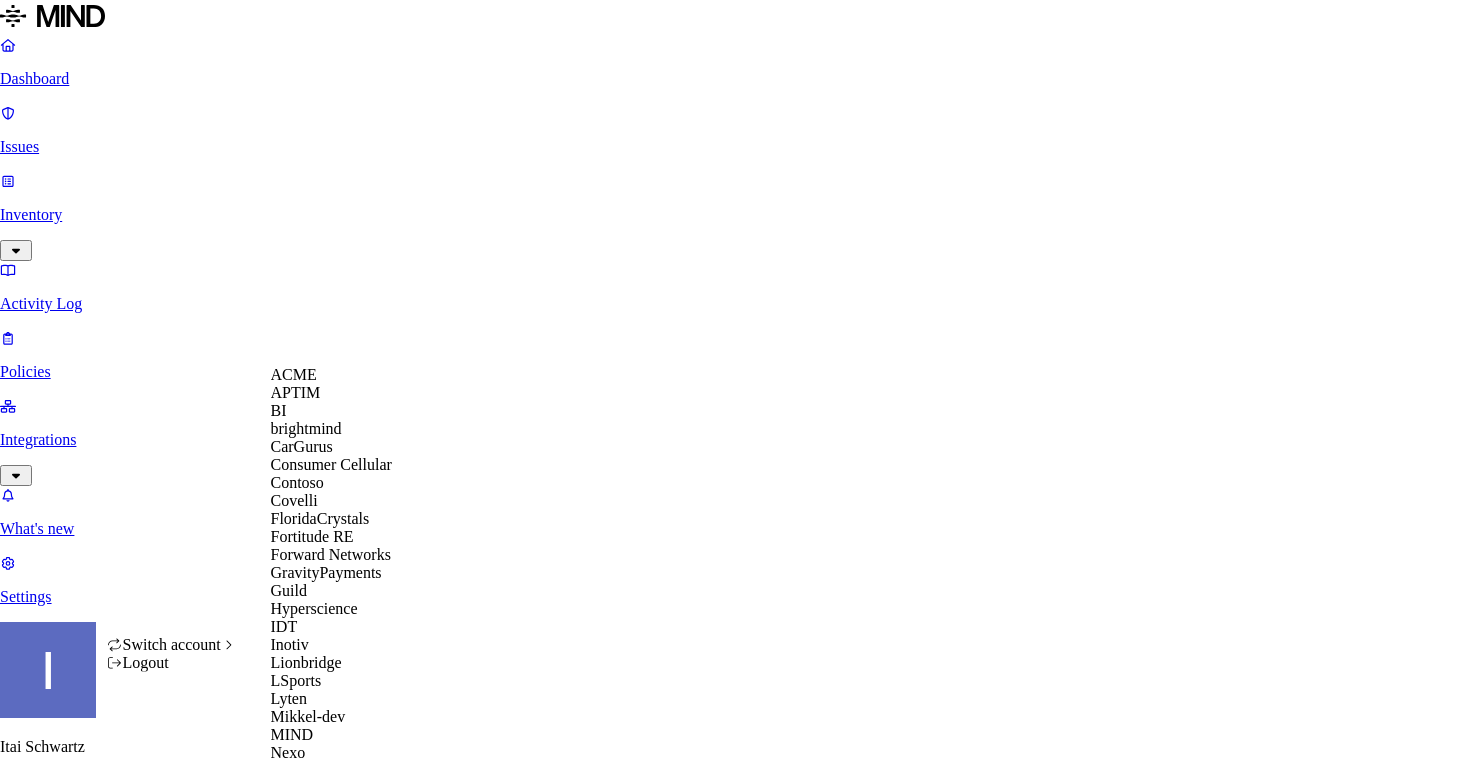 click on "Dashboard Issues Inventory Activity Log Policies Integrations What's new 1 Settings Itai Schwartz ThoughtSpot Issues All Exposure Exfiltration Insider threat Policy: Secret upload to GenAI Status: Open, In Progress, Resolved Discovered Severity Action taken Environment Assignee 69 Issues Policy Severity Classification Data types File Destination User Endpoint Discovered Action taken Assignee Status Secret upload to GenAI Medium Secrets Github credentials 1 – spotgpt.thoughtspot.dev Inturi Sai Durga Pravallika hyd-inturi.pr [MONTH] [DAY], [YEAR], [HOUR]:[MINUTE] [AM/PM] Blocked inturi.pravallika@thoughtspot.com Resolved Secret upload to GenAI Medium Secrets Encryption key 1 – chatgpt.com Pranjal Mathur hyd-pranjal.m [MONTH] [DAY], [YEAR], [HOUR]:[MINUTE] [AM/PM] Blocked pranjal.mathur@thoughtspot.com Resolved Secret upload to GenAI Medium Secrets Encryption key 1 – chatgpt.com Pranjal Mathur hyd-pranjal.m [MONTH] [DAY], [YEAR], [HOUR]:[MINUTE] [AM/PM] Overridden pranjal.mathur@thoughtspot.com Resolved Secret upload to GenAI Medium Secrets GCP credentials 1 1 – 1" at bounding box center [735, 1954] 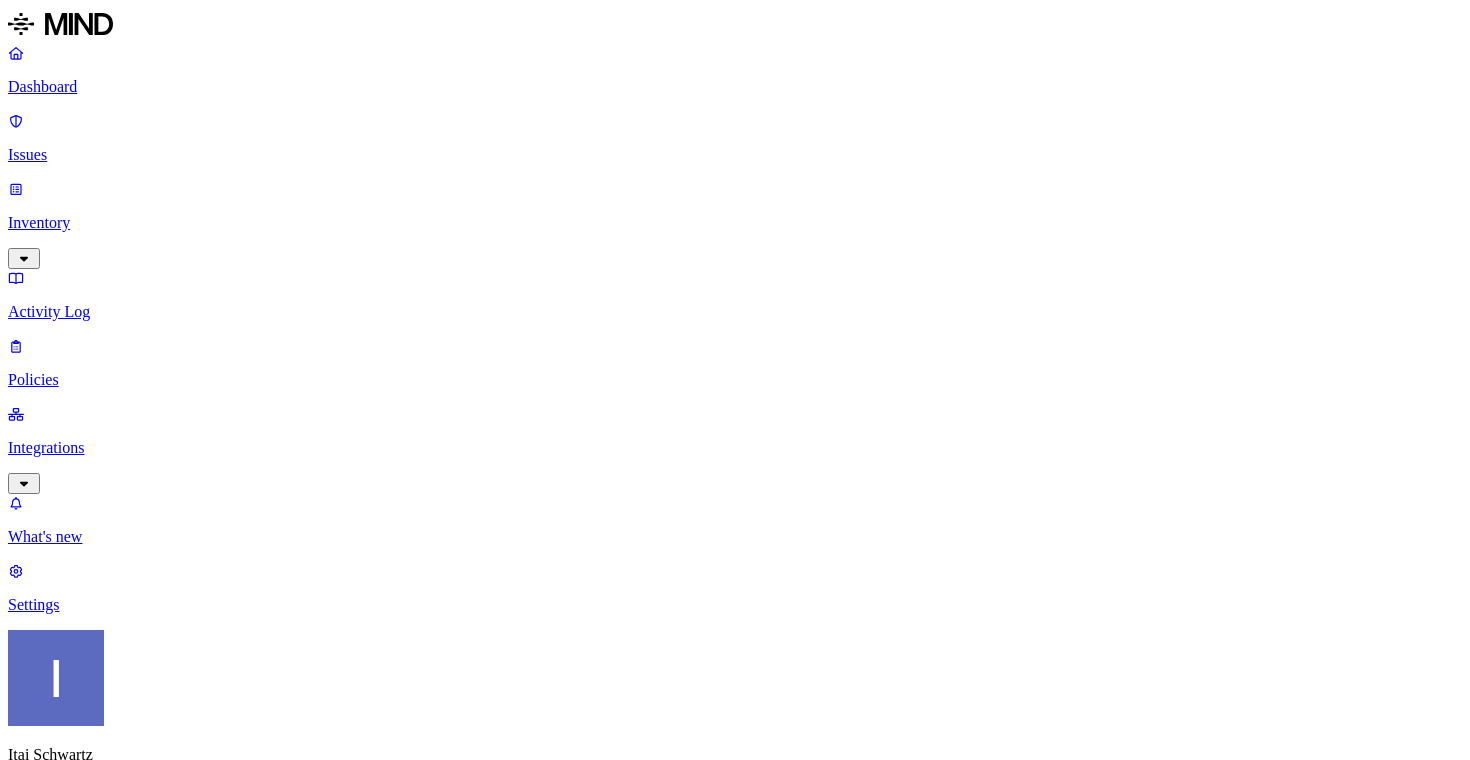 scroll, scrollTop: 0, scrollLeft: 649, axis: horizontal 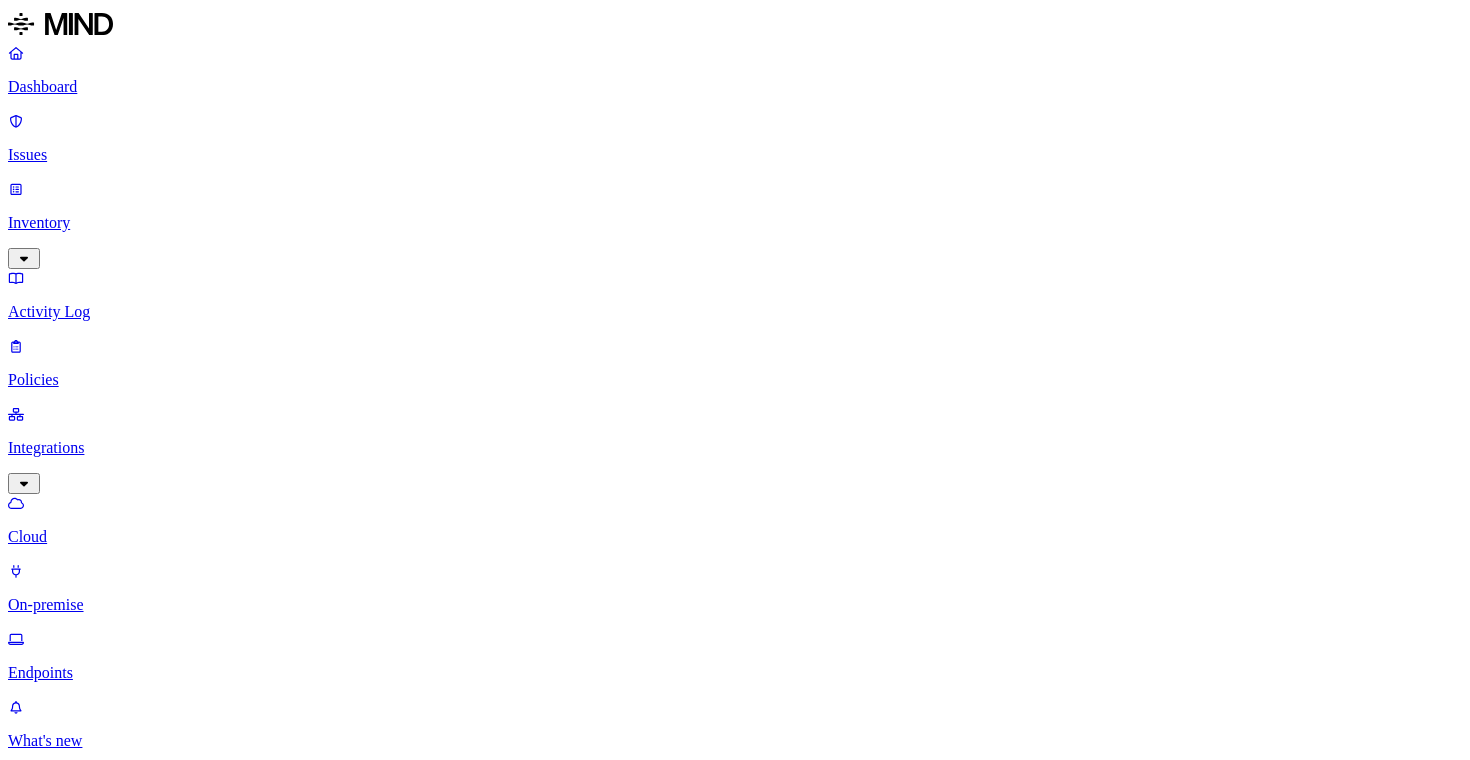click on "Issues" at bounding box center [735, 138] 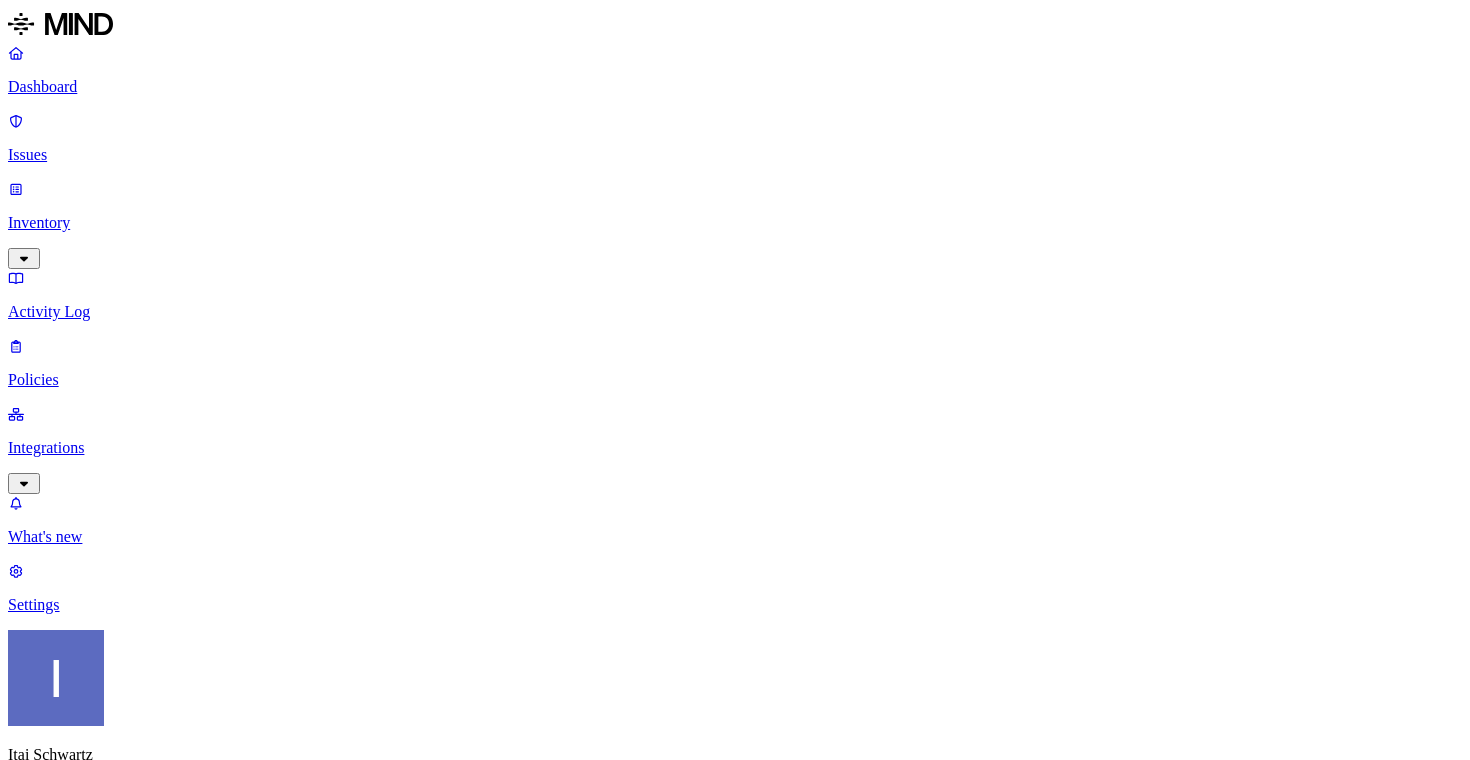 click on "Dashboard" at bounding box center (735, 87) 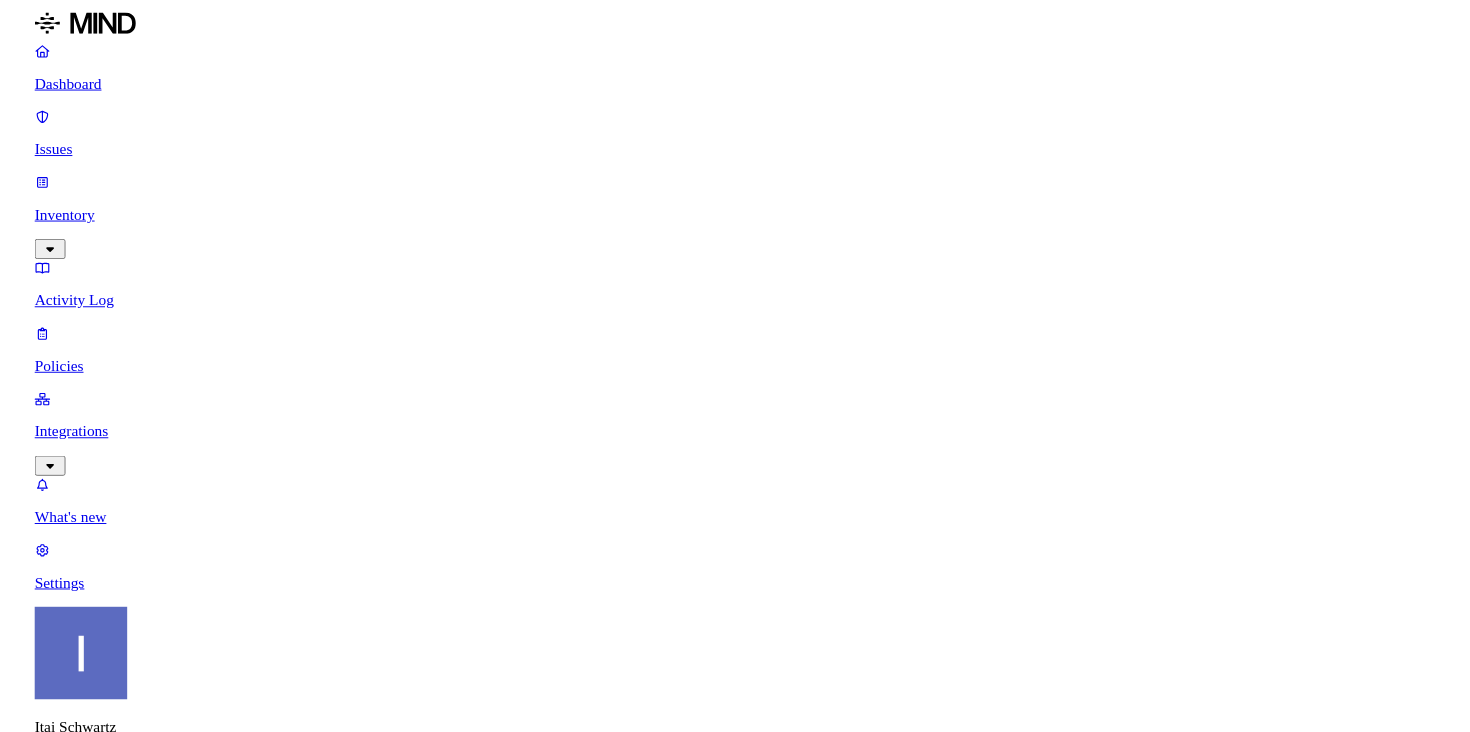 scroll, scrollTop: 81, scrollLeft: 0, axis: vertical 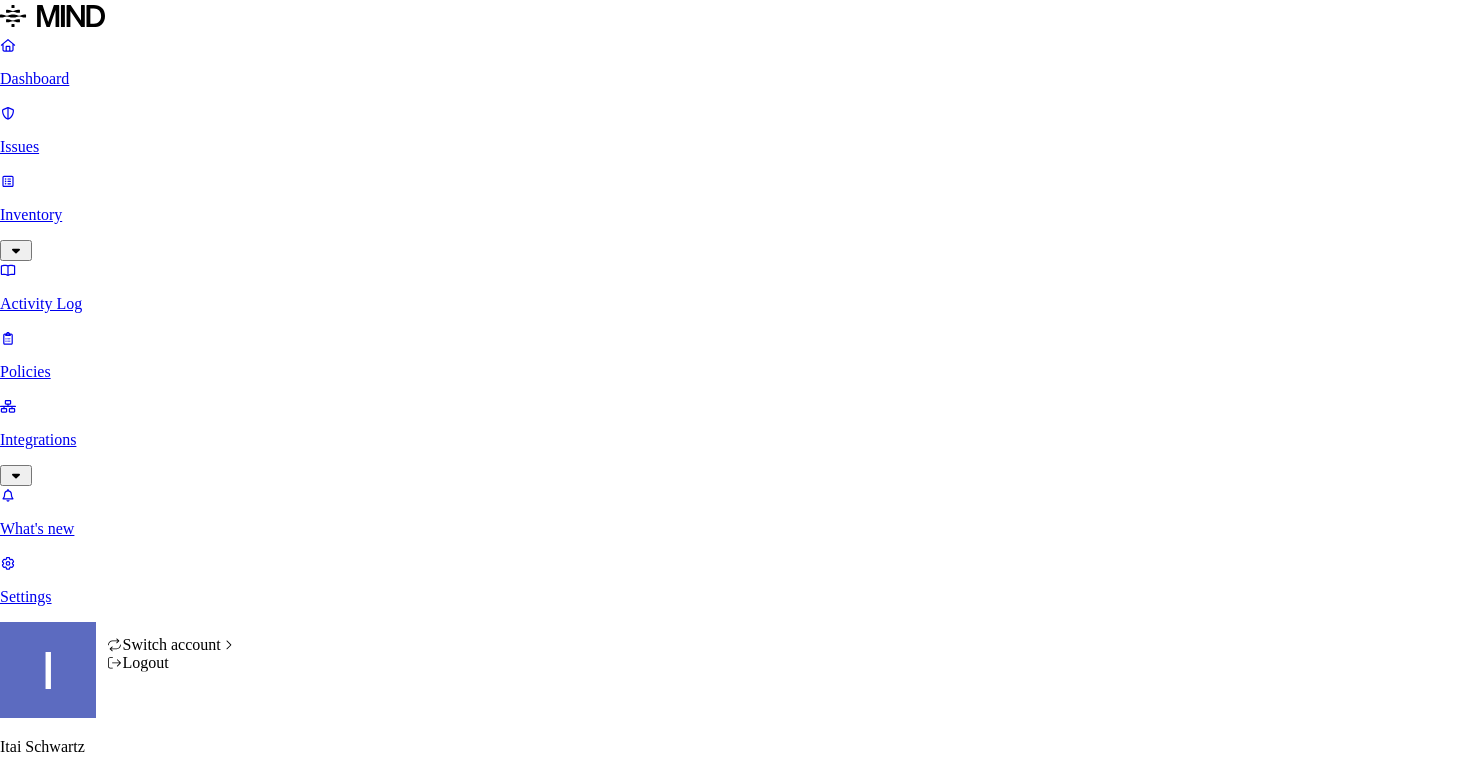 click on "Dashboard Issues Inventory Activity Log Policies Integrations What's new 1 Settings Itai Schwartz ThoughtSpot Dashboard 372 Discovery Detection Prevention Last update: 03:14 PM Scanned resources 3.9M Resources by integration 3.08M Google Drive 630K ThoughtSpot Jira 123K ThoughtSpot 40.1K ThoughtSpot Confluence 17.5K ThoughtSpot Office365 4.12K ThoughtSpot Box PII 649K Person Name 579K Email address 531K Phone number 195K Address 180K IBAN 7.35K Date of birth 3.75K PCI 1.13K Credit card 1.13K Secrets 949 AWS credentials 377 Encryption Key 321 Password 145 GCP credentials 144 Databricks credentials 64 Github credentials 28 Other 579K Source code 579K Top resources with sensitive data Resource Sensitive records Owner Last access Cleanse_and_Enrich_Results.csv SSN 1 Email address 150368 Person Name 1 Address 326 Phone number 28982 IT Gdrive organizations.csv SSN 2 Email address 111395 Person Name 3 Address 360 Phone number 37786 Tim Krings testing.zip Email address 100742 AWS credentials 8 1 7 15002 17" at bounding box center (735, 2063) 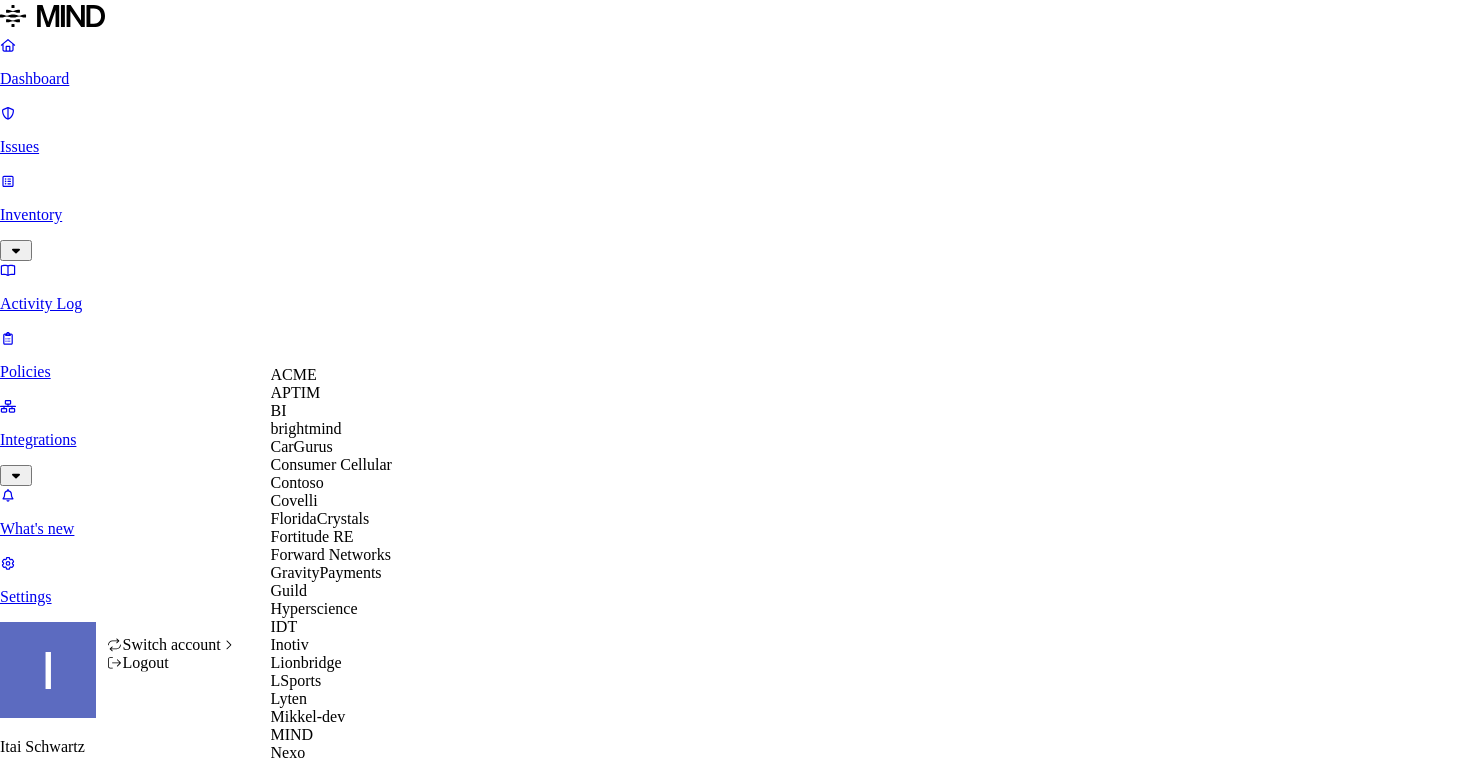 click on "ACME" at bounding box center [294, 374] 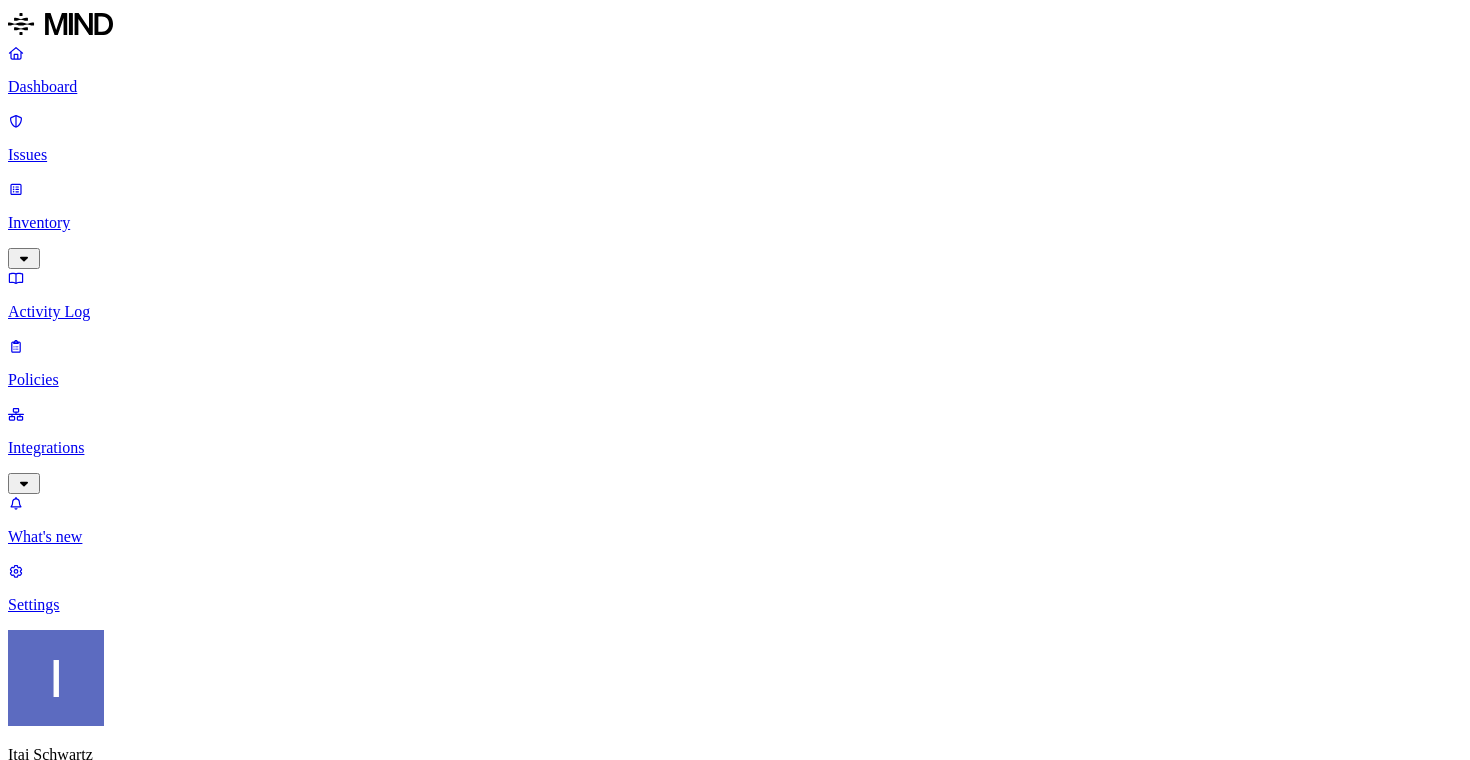 scroll, scrollTop: 0, scrollLeft: 0, axis: both 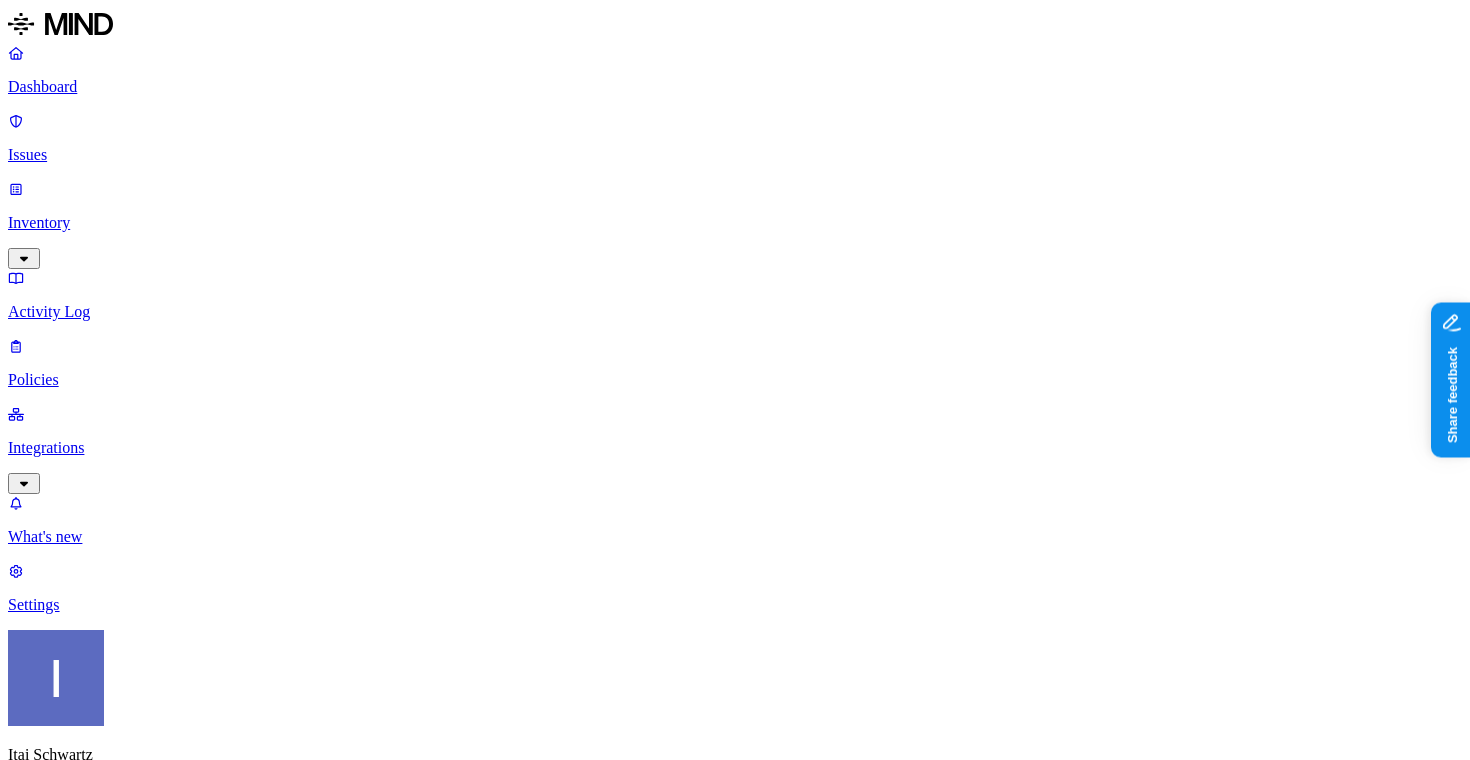 click on "Policies" at bounding box center (735, 380) 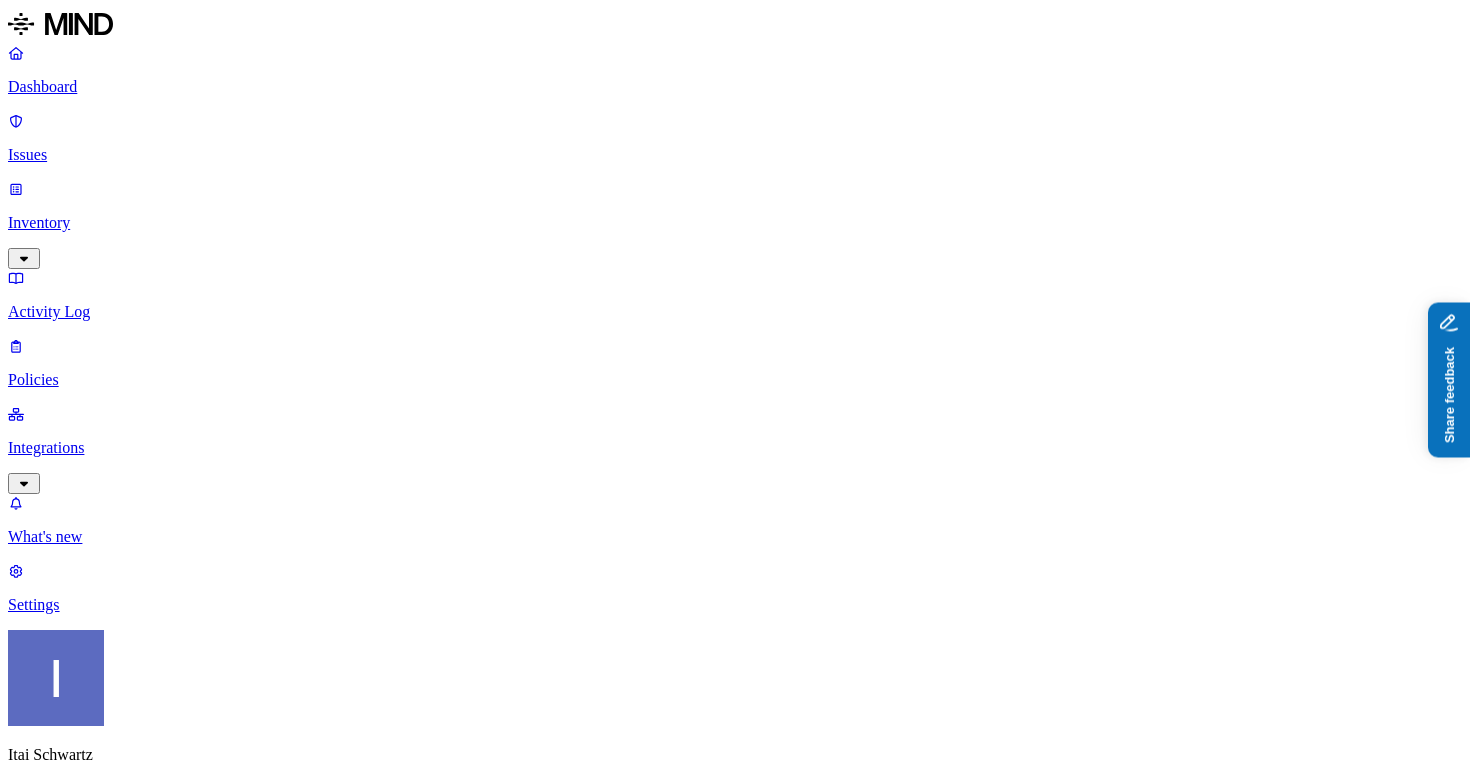 click on "Share feedback" at bounding box center (1505, 478) 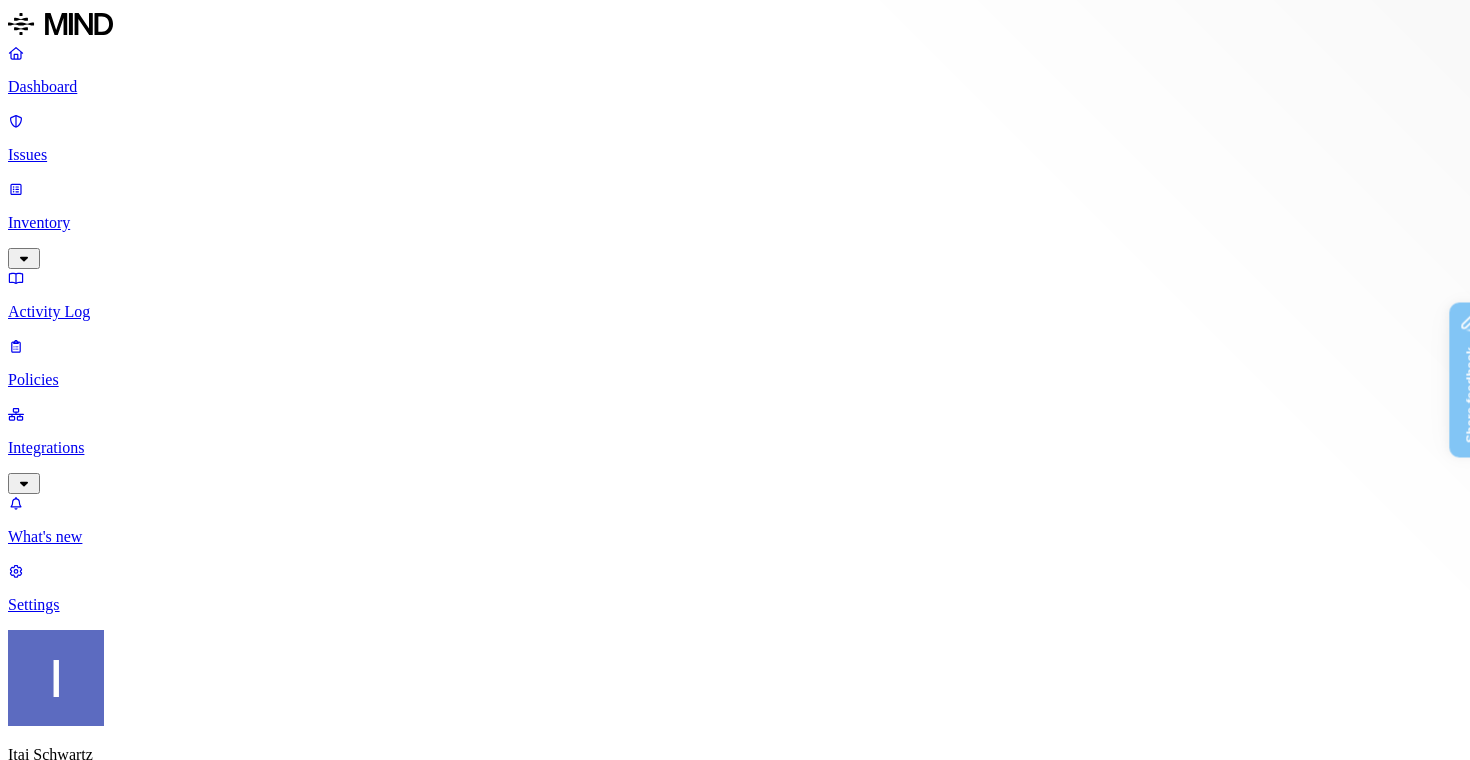 scroll, scrollTop: 0, scrollLeft: 0, axis: both 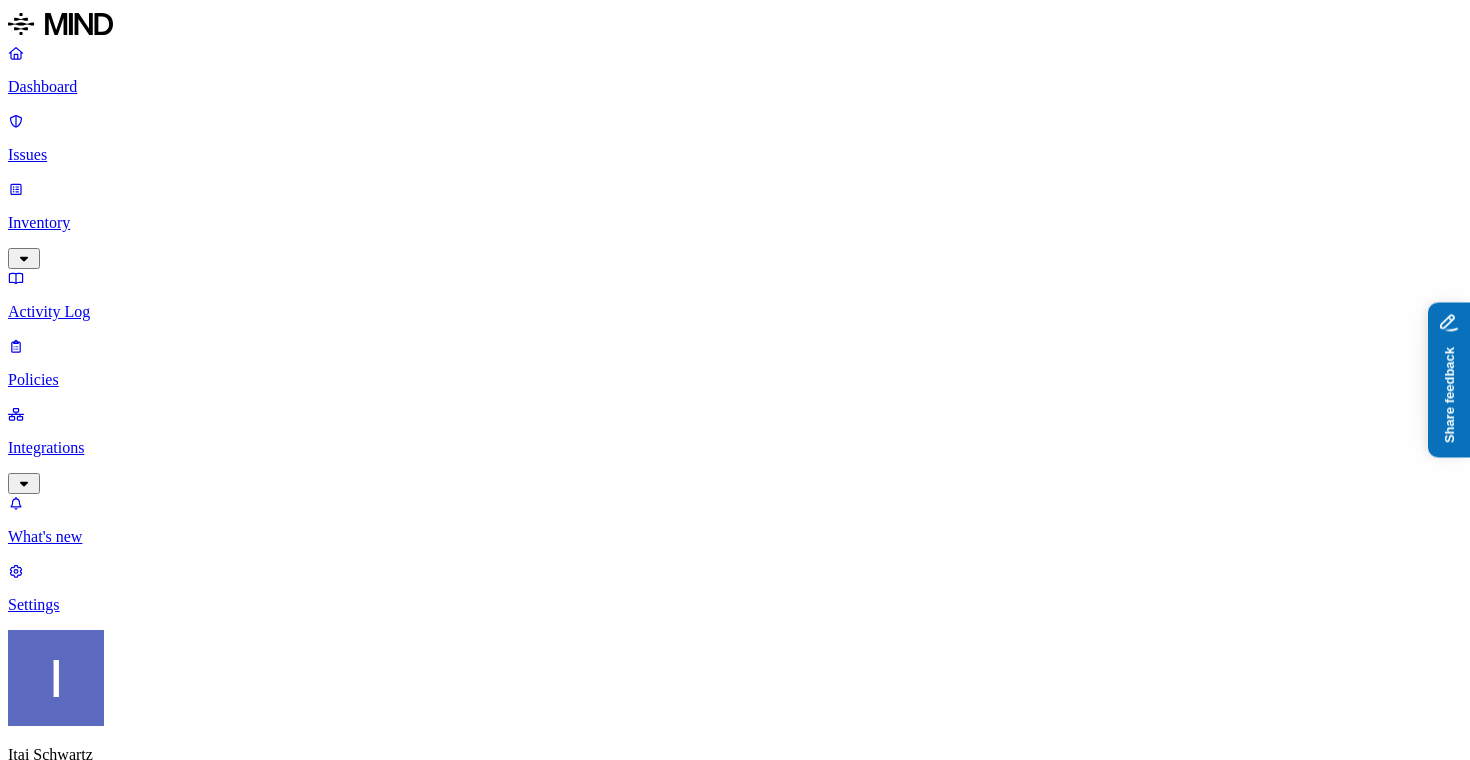 click on "Share feedback" at bounding box center [1505, 478] 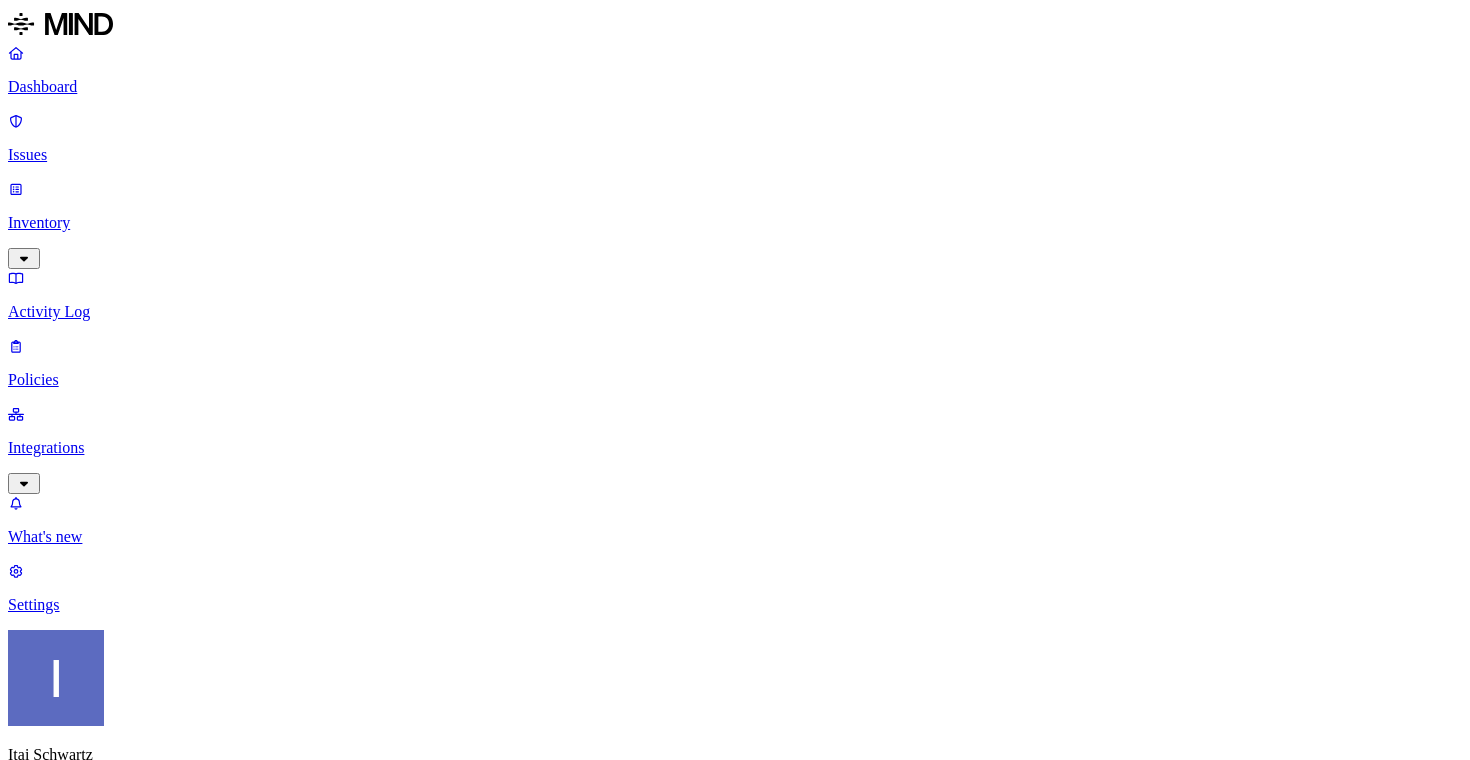 scroll, scrollTop: 0, scrollLeft: 0, axis: both 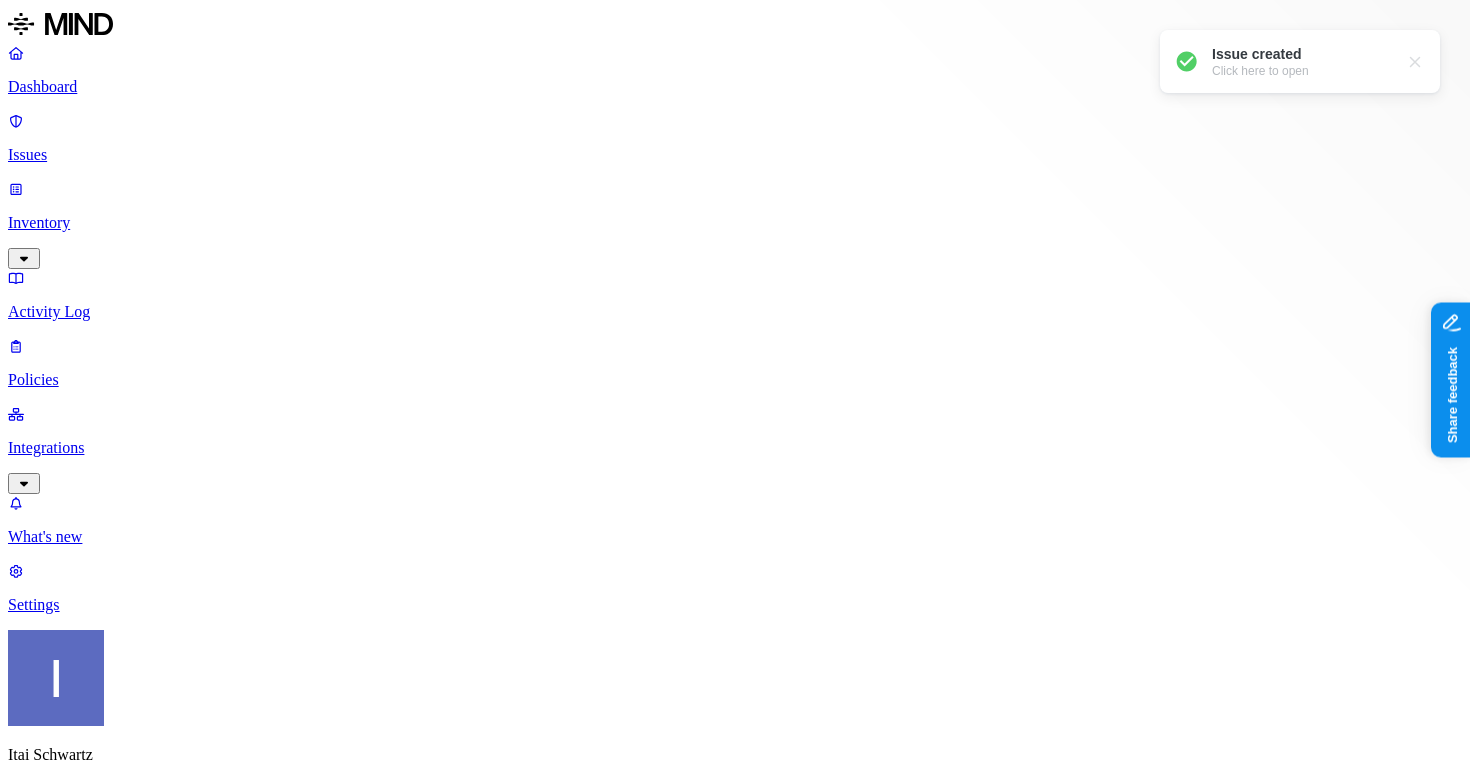 click on "Click here to open" at bounding box center (1260, 71) 